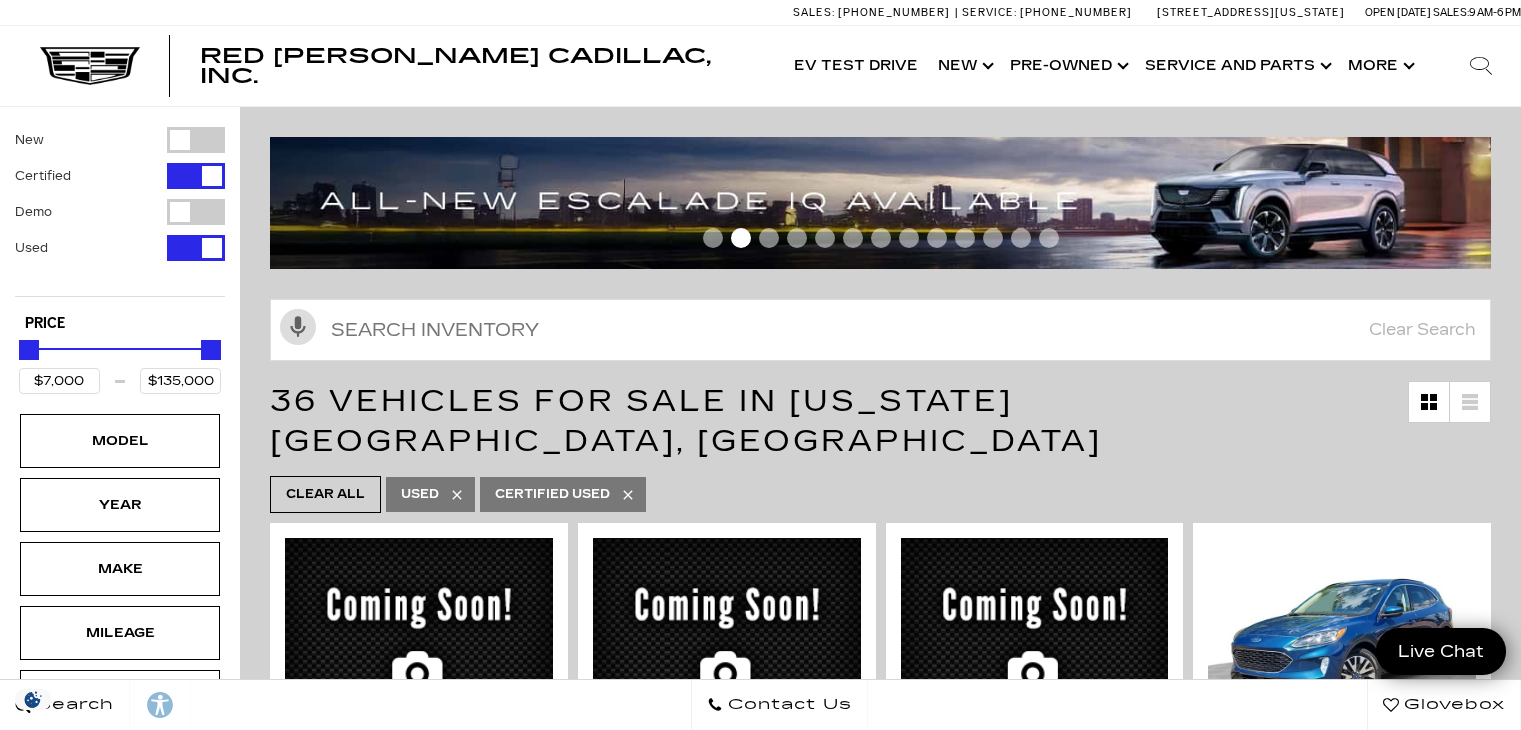 scroll, scrollTop: 2553, scrollLeft: 0, axis: vertical 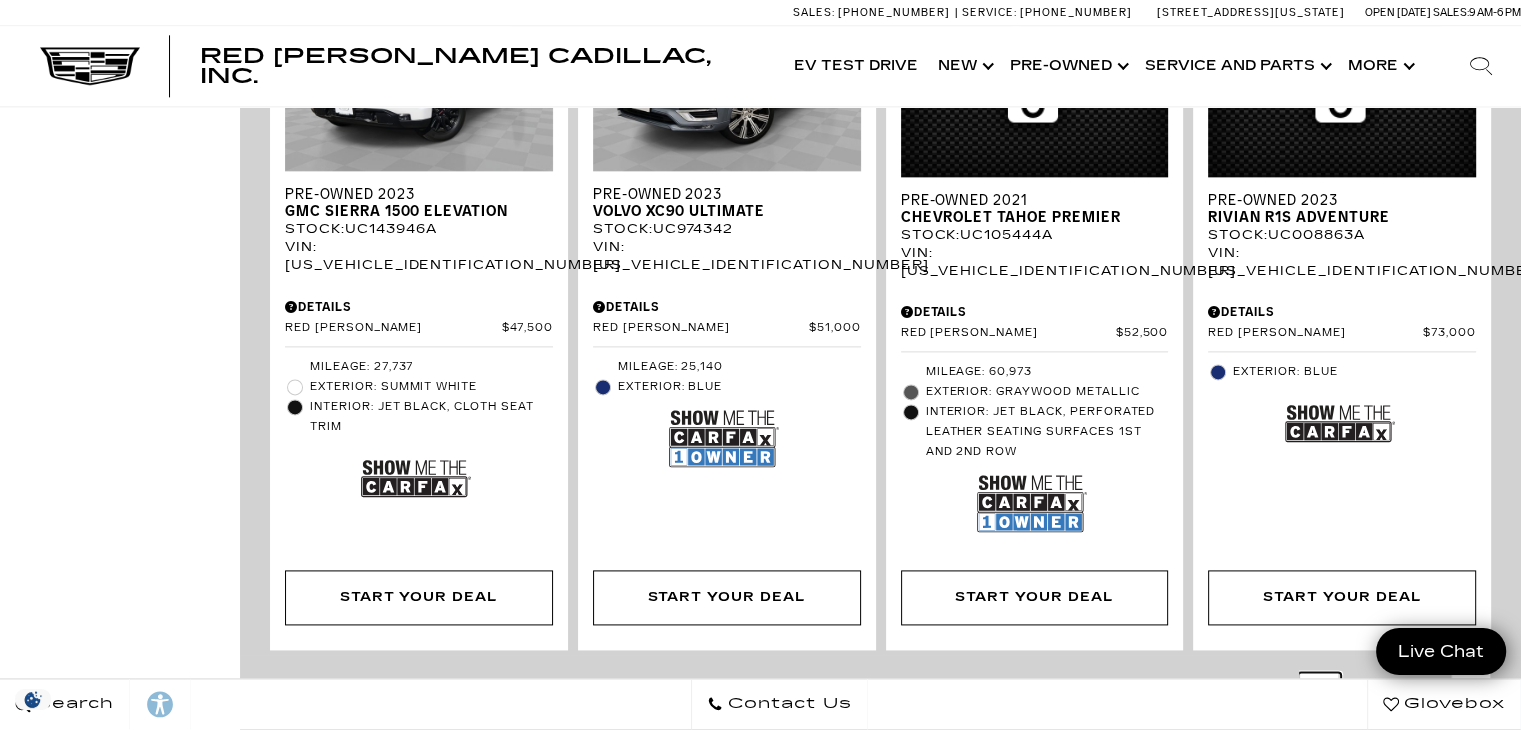 click at bounding box center [1319, 688] 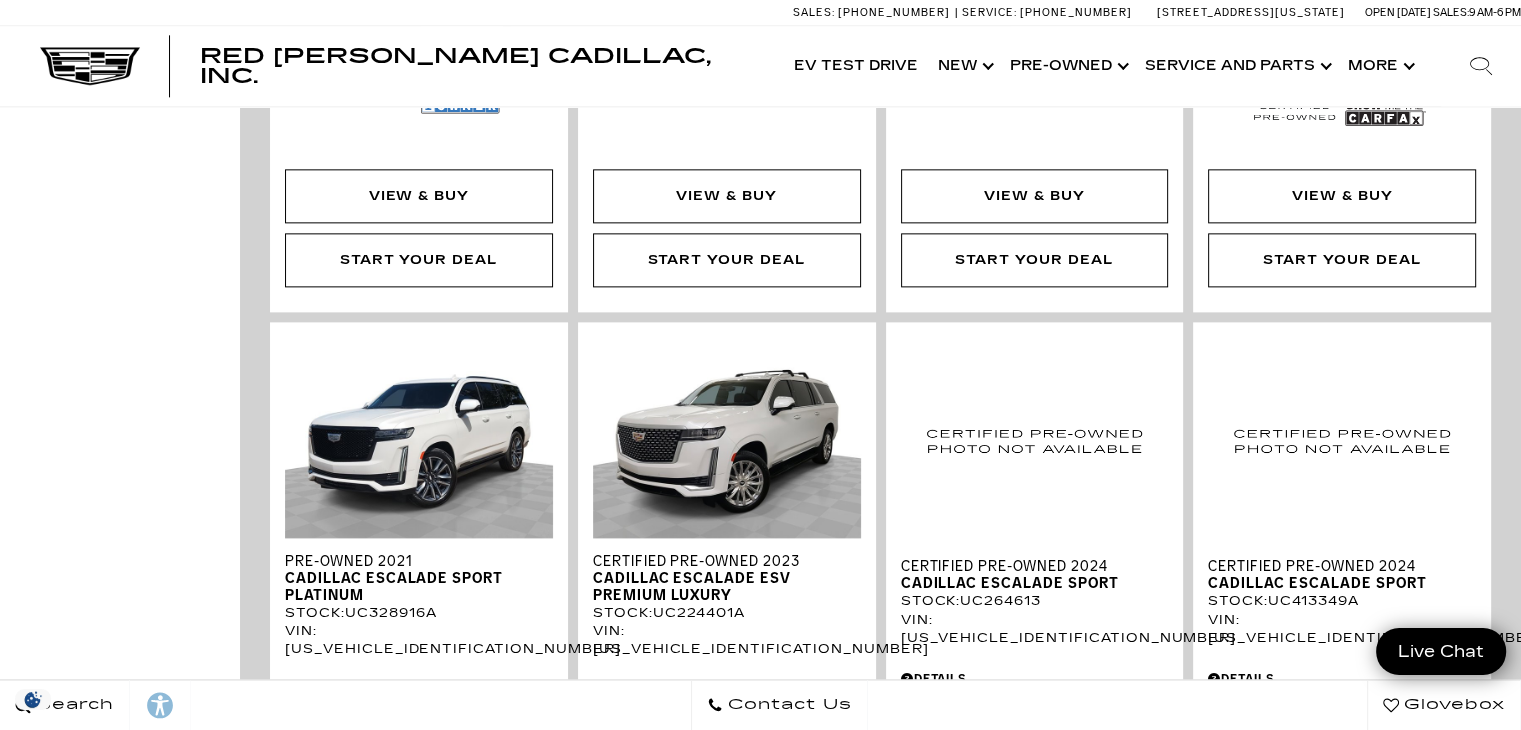 scroll, scrollTop: 1588, scrollLeft: 0, axis: vertical 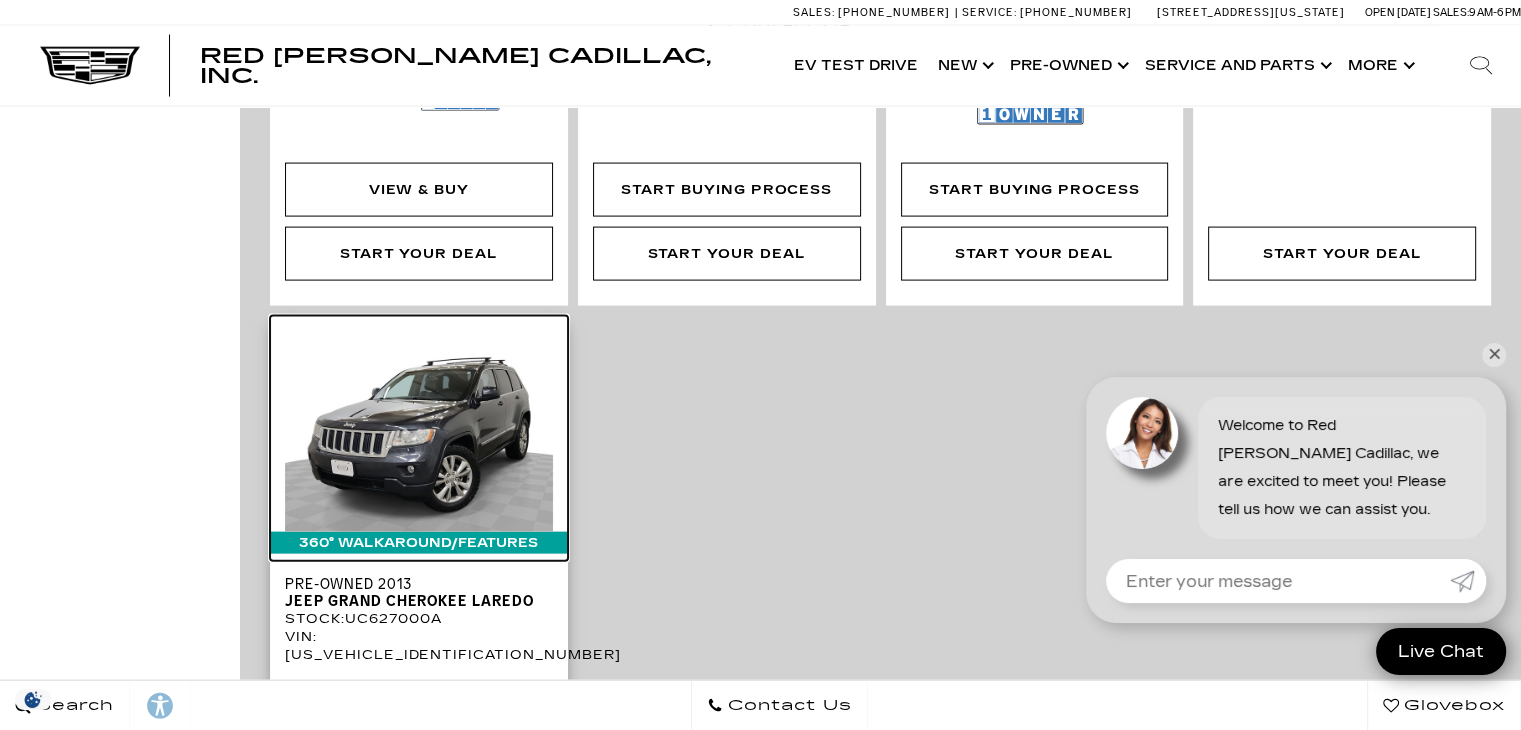 click at bounding box center (419, 431) 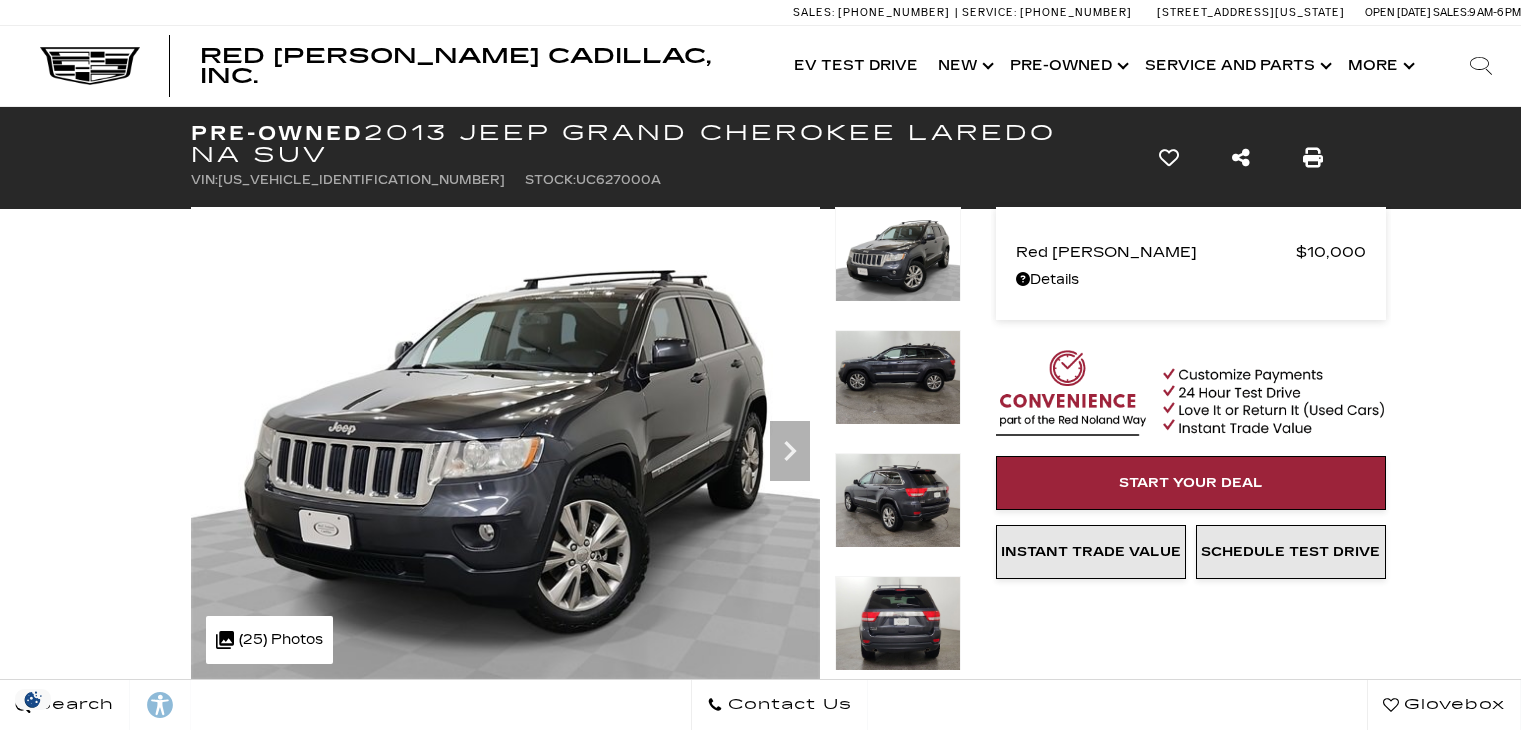 scroll, scrollTop: 0, scrollLeft: 0, axis: both 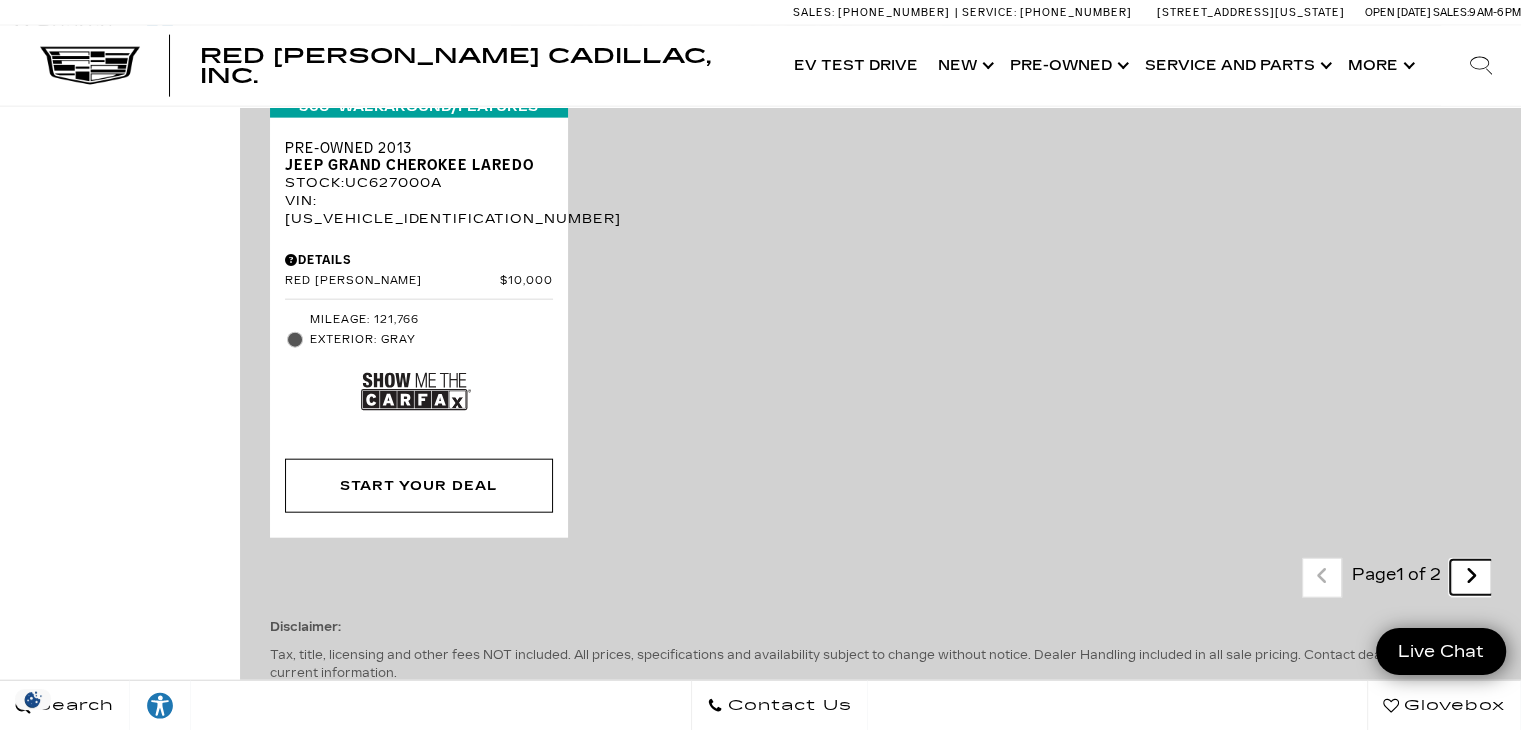 click on "Next  - Page" at bounding box center [1471, 577] 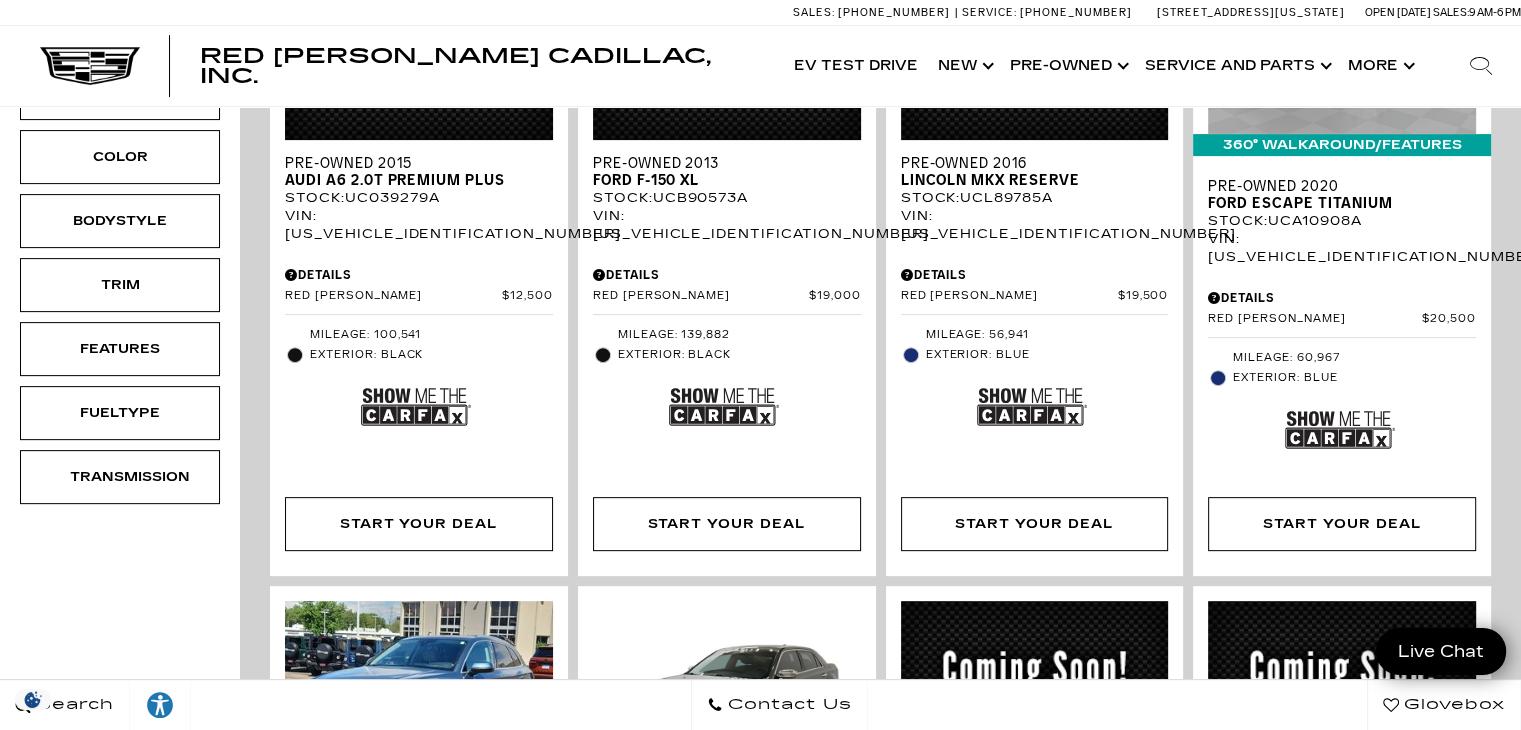 scroll, scrollTop: 0, scrollLeft: 0, axis: both 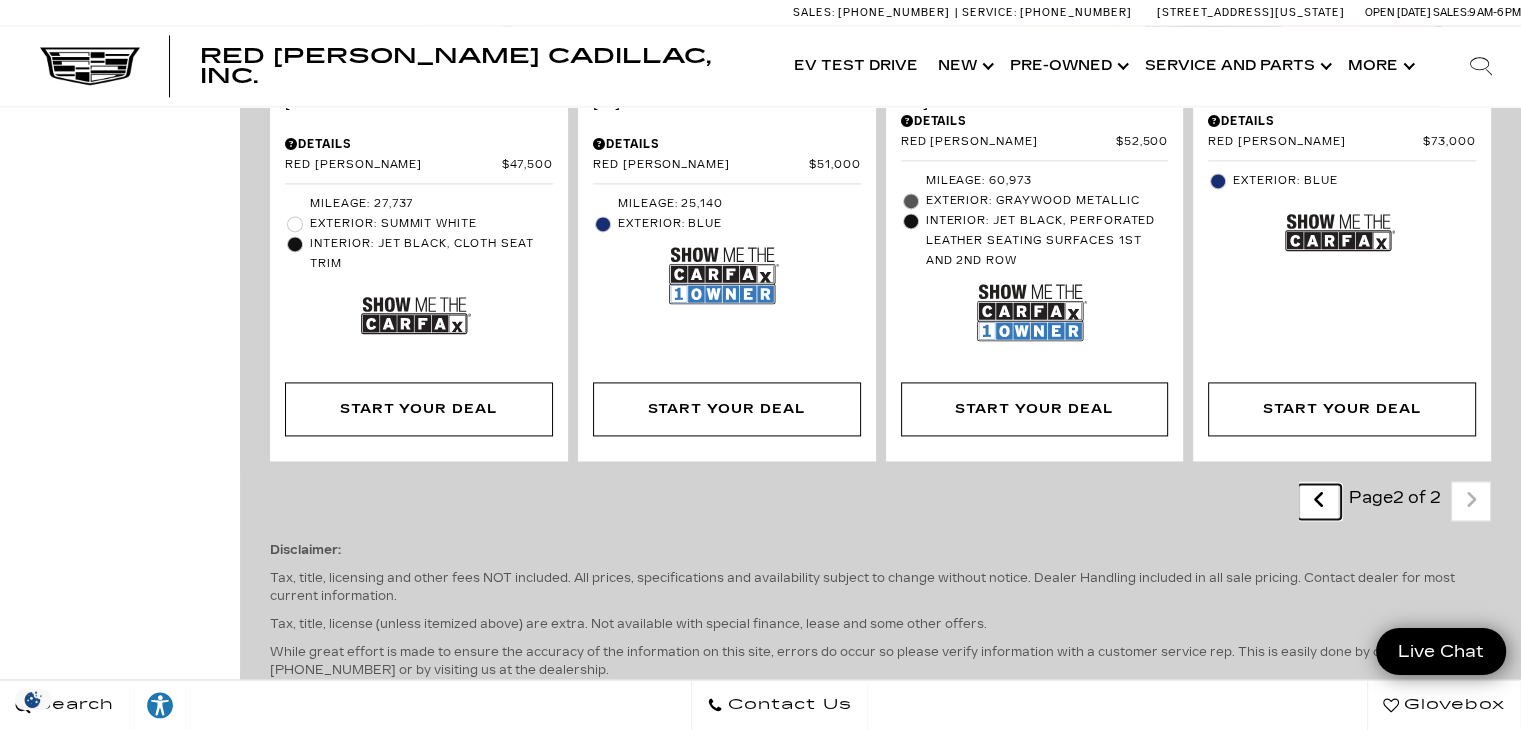 click at bounding box center (1319, 500) 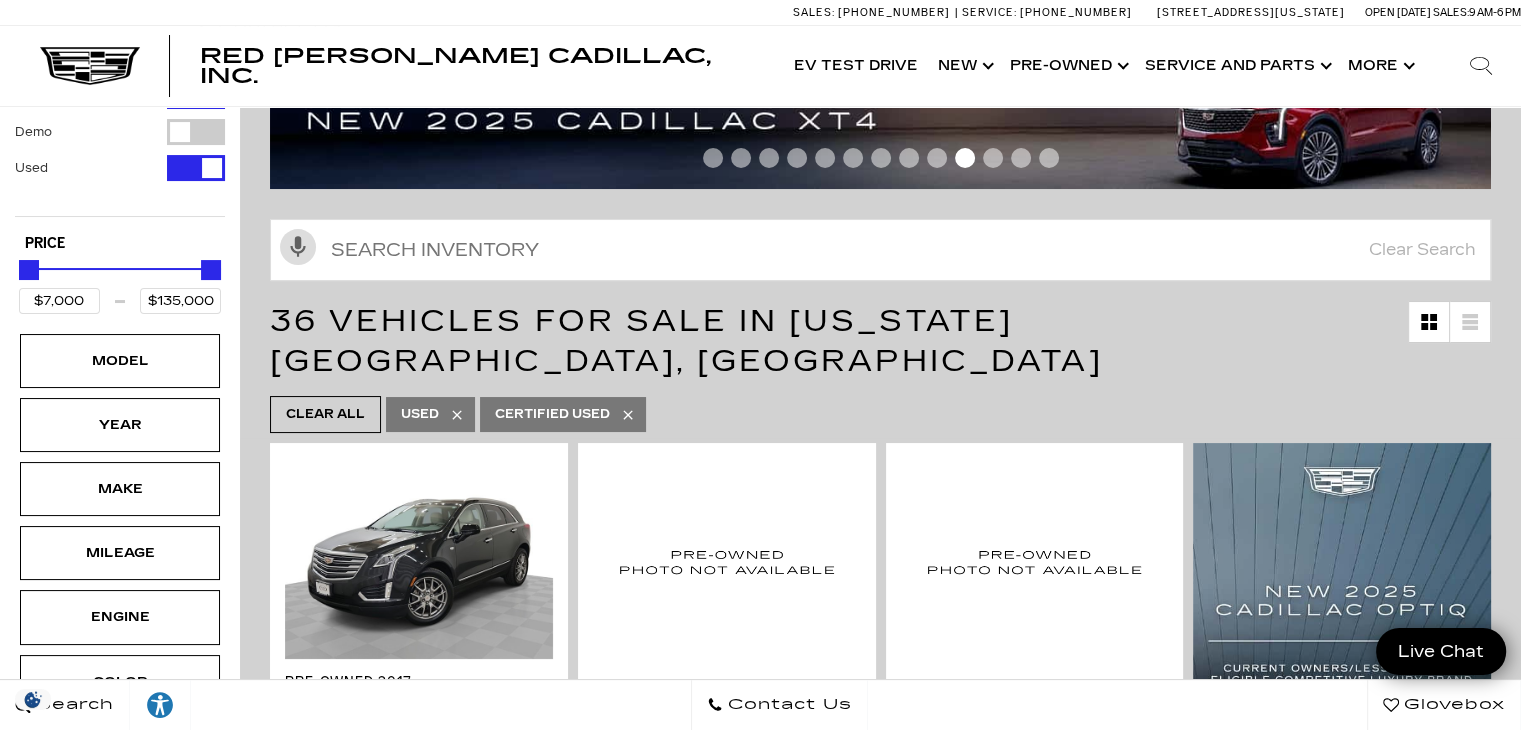 scroll, scrollTop: 0, scrollLeft: 0, axis: both 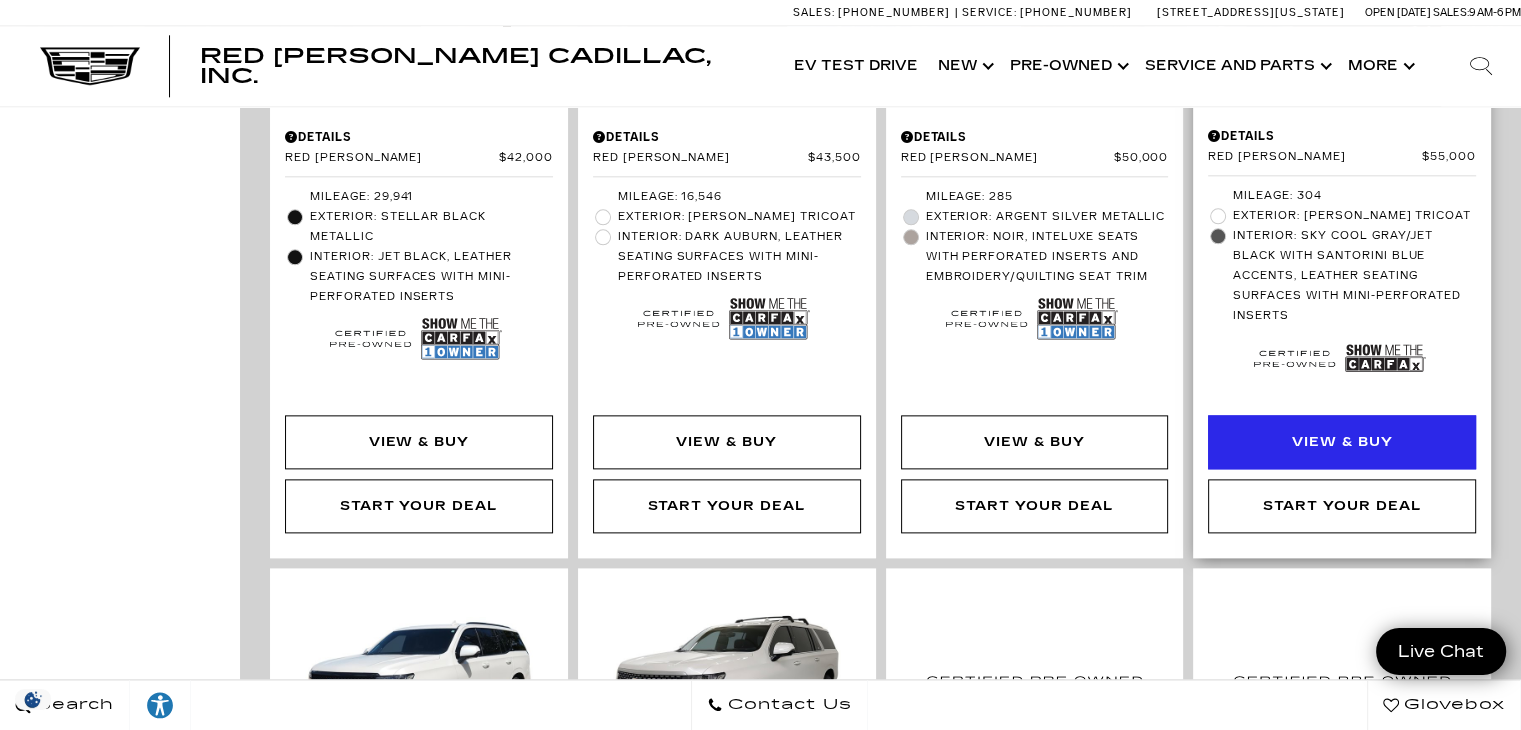 drag, startPoint x: 1483, startPoint y: 302, endPoint x: 1480, endPoint y: 323, distance: 21.213203 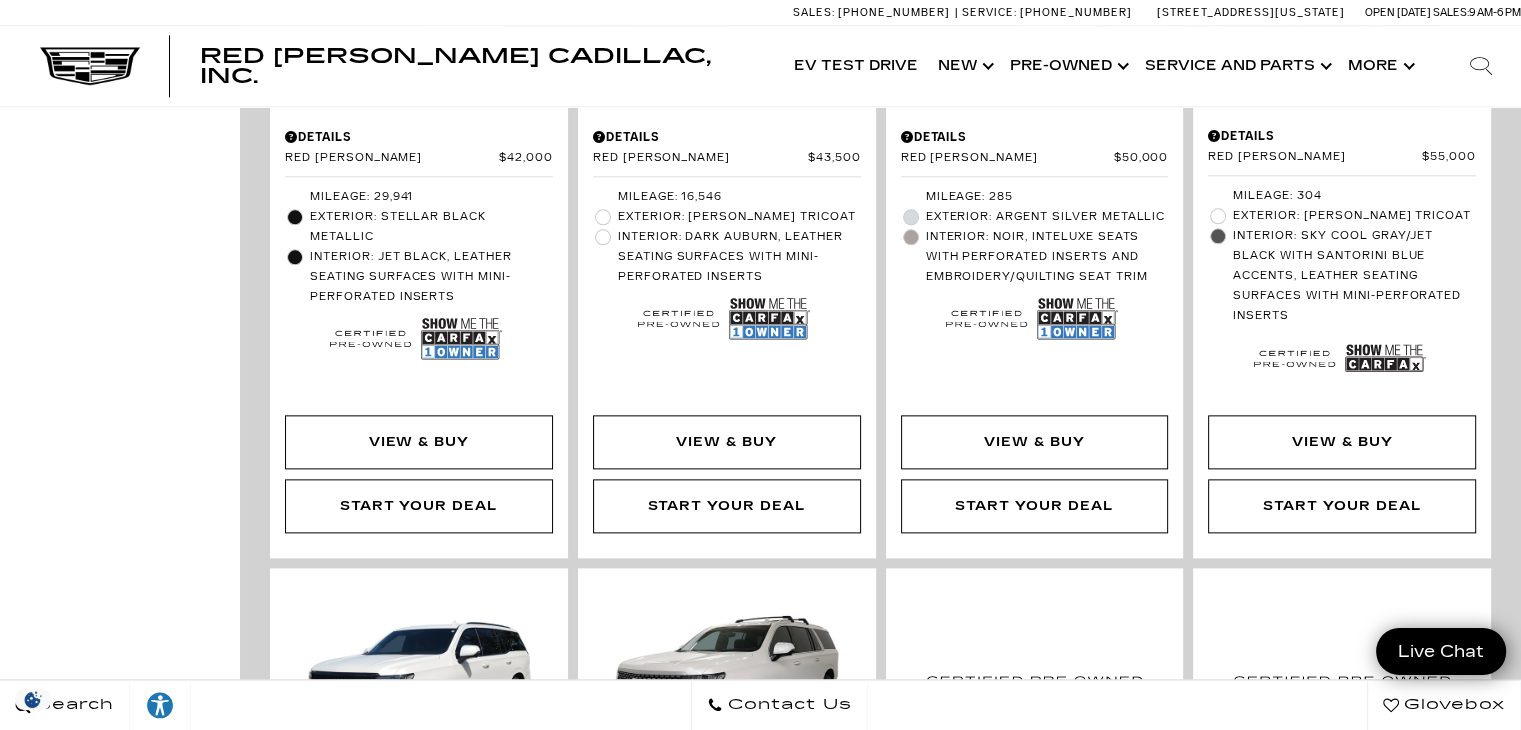 scroll, scrollTop: 2399, scrollLeft: 0, axis: vertical 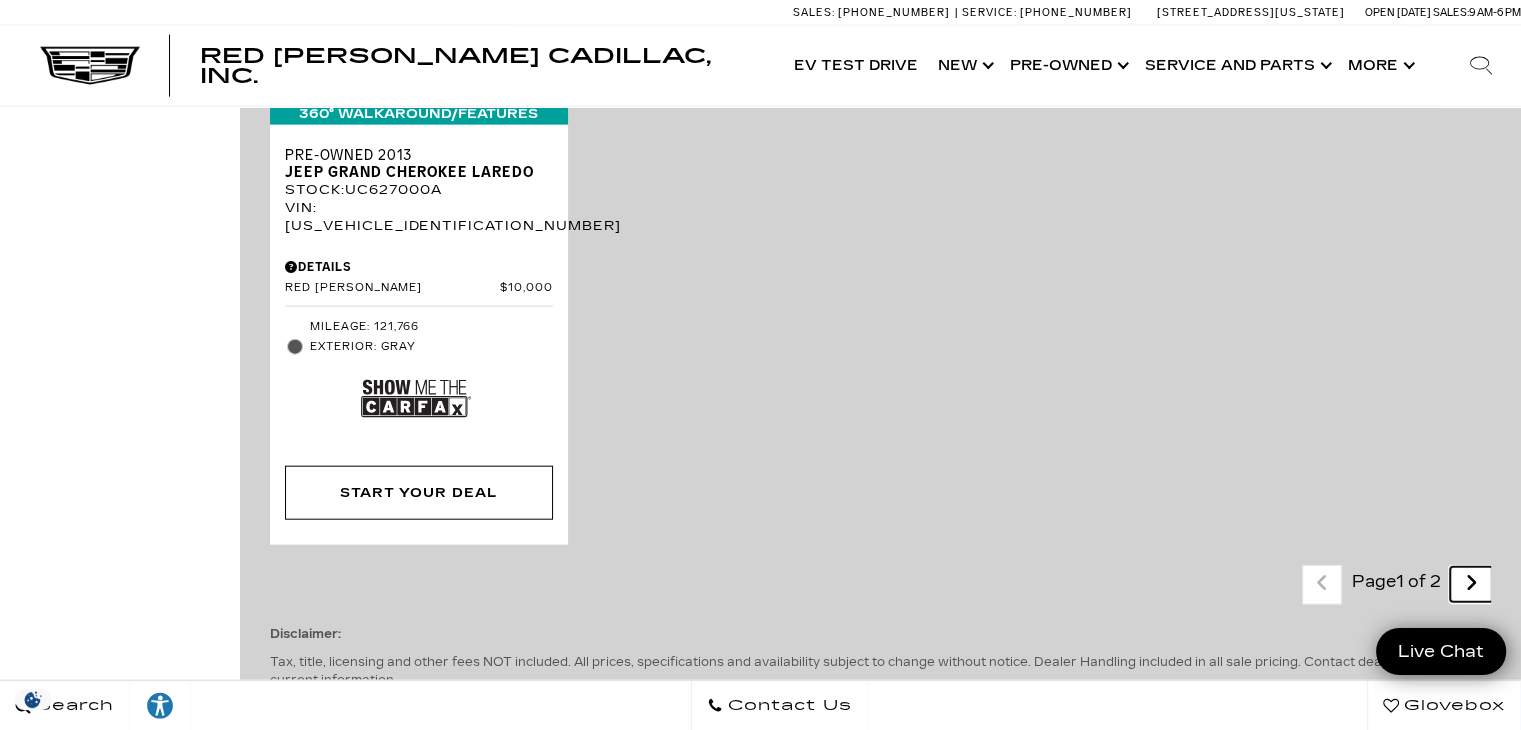 click at bounding box center (1471, 583) 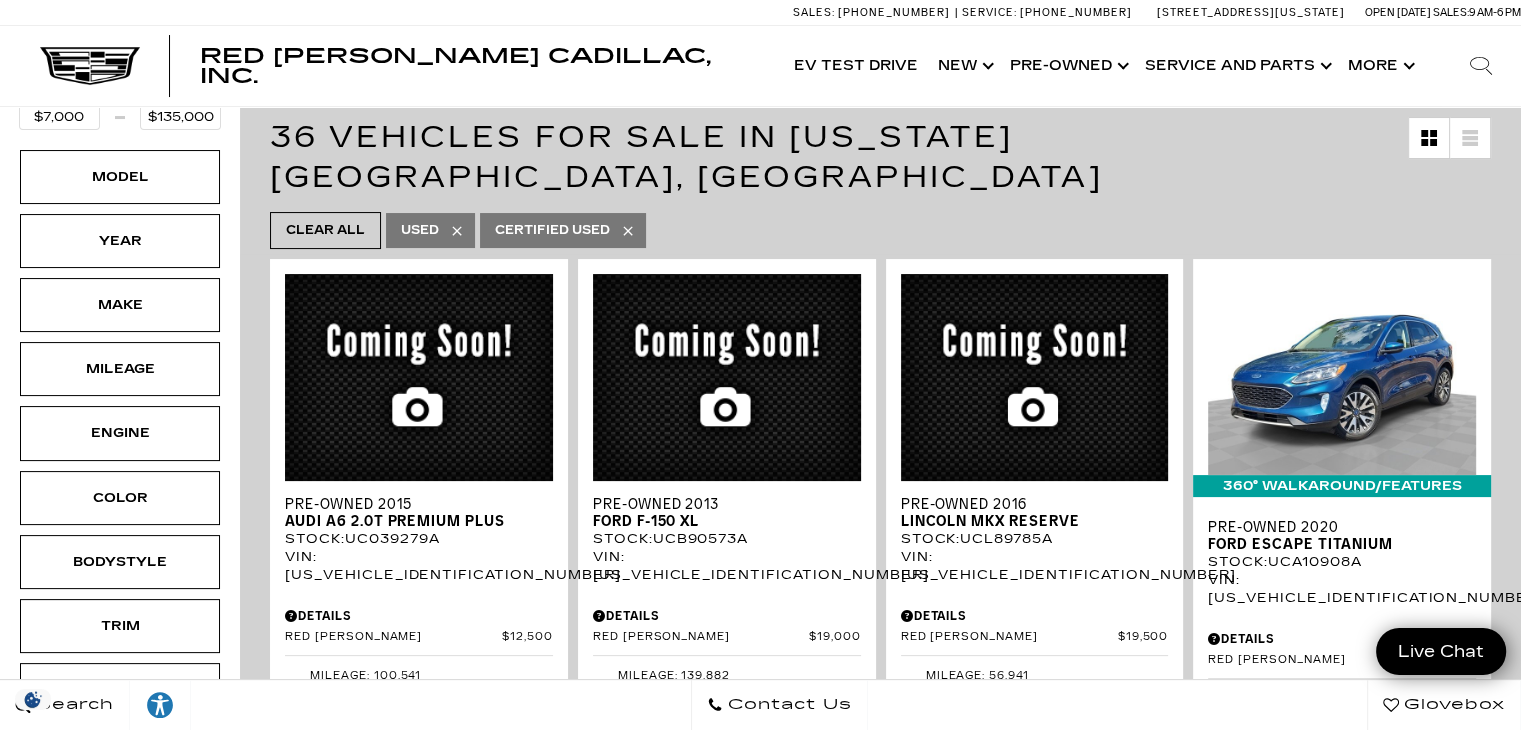 scroll, scrollTop: 0, scrollLeft: 0, axis: both 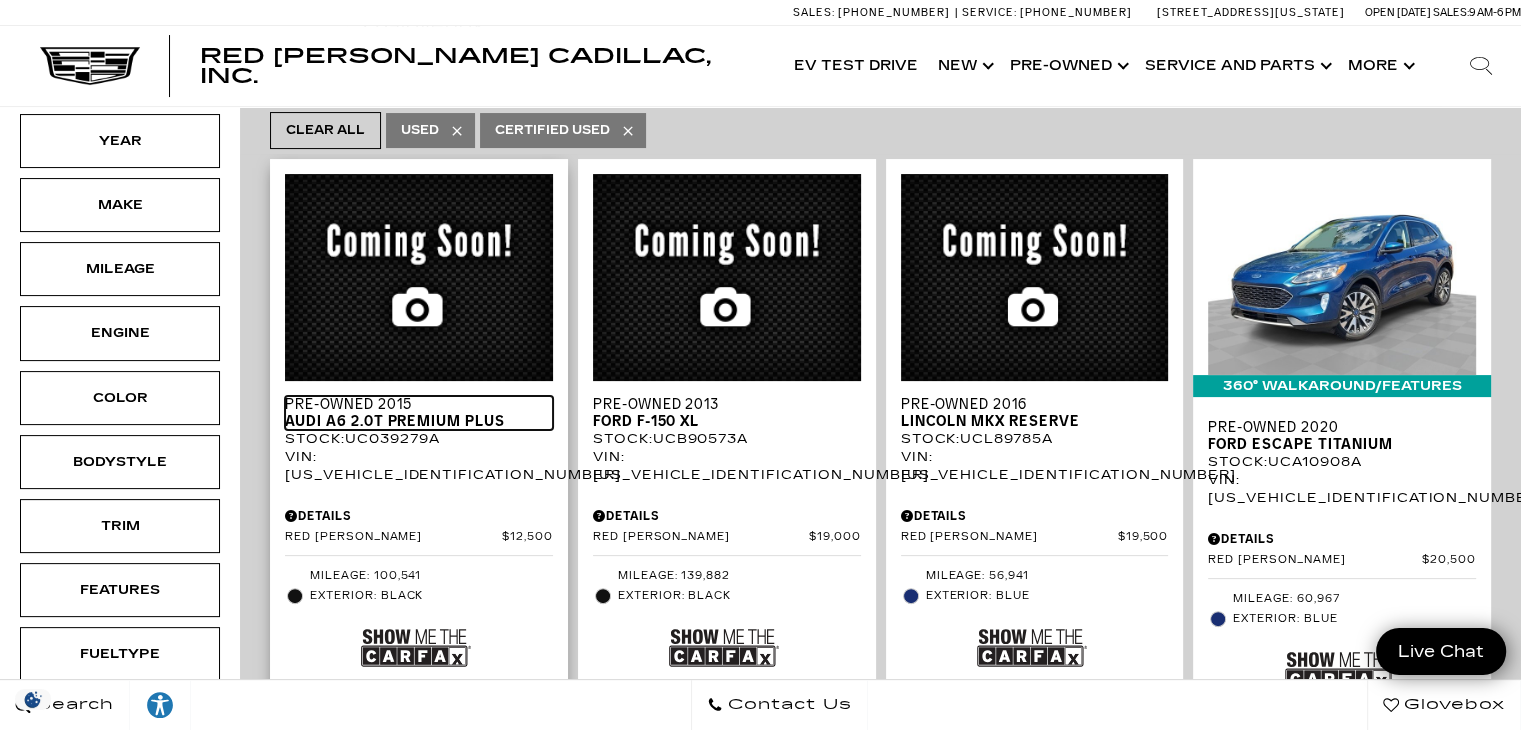 click on "Audi A6 2.0T Premium Plus" at bounding box center (419, 421) 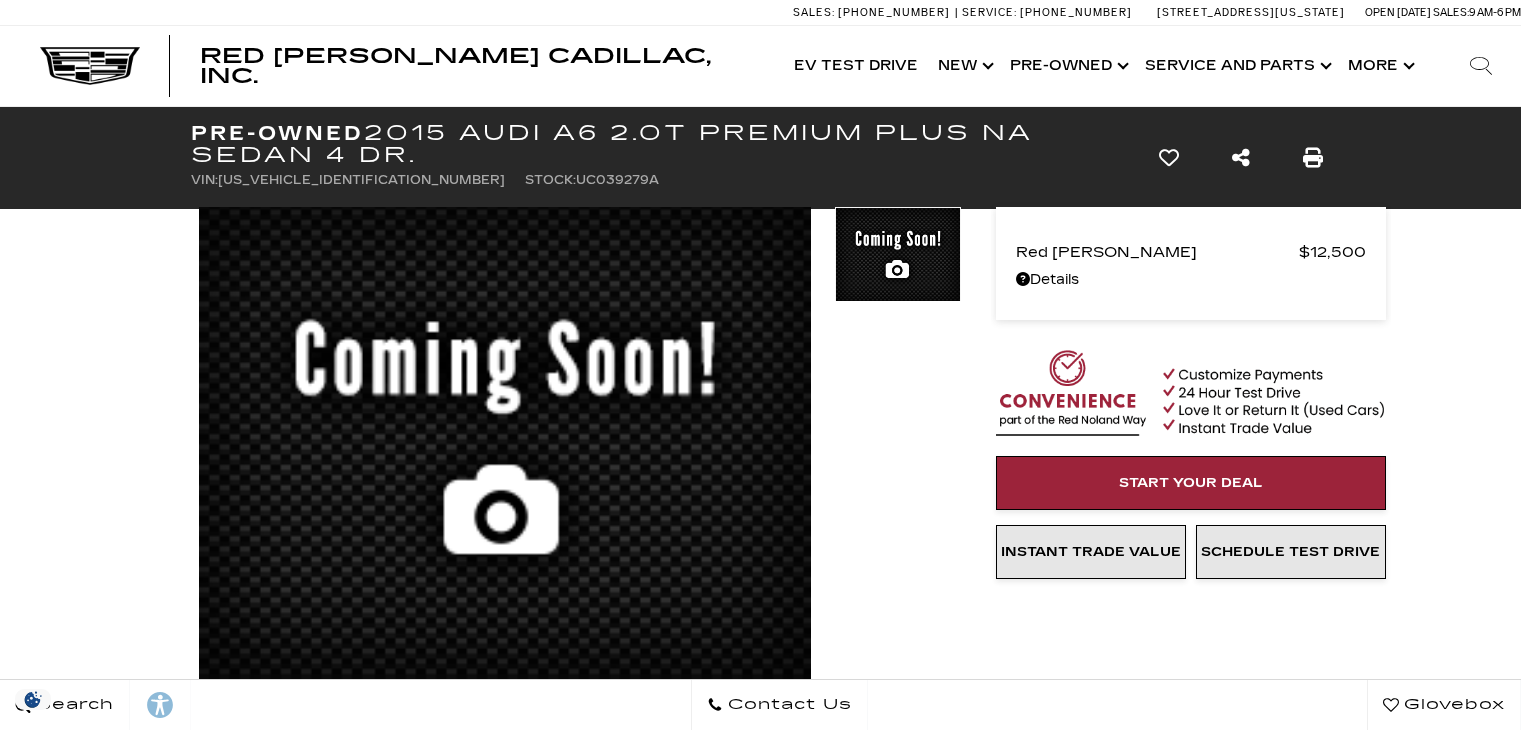 scroll, scrollTop: 0, scrollLeft: 0, axis: both 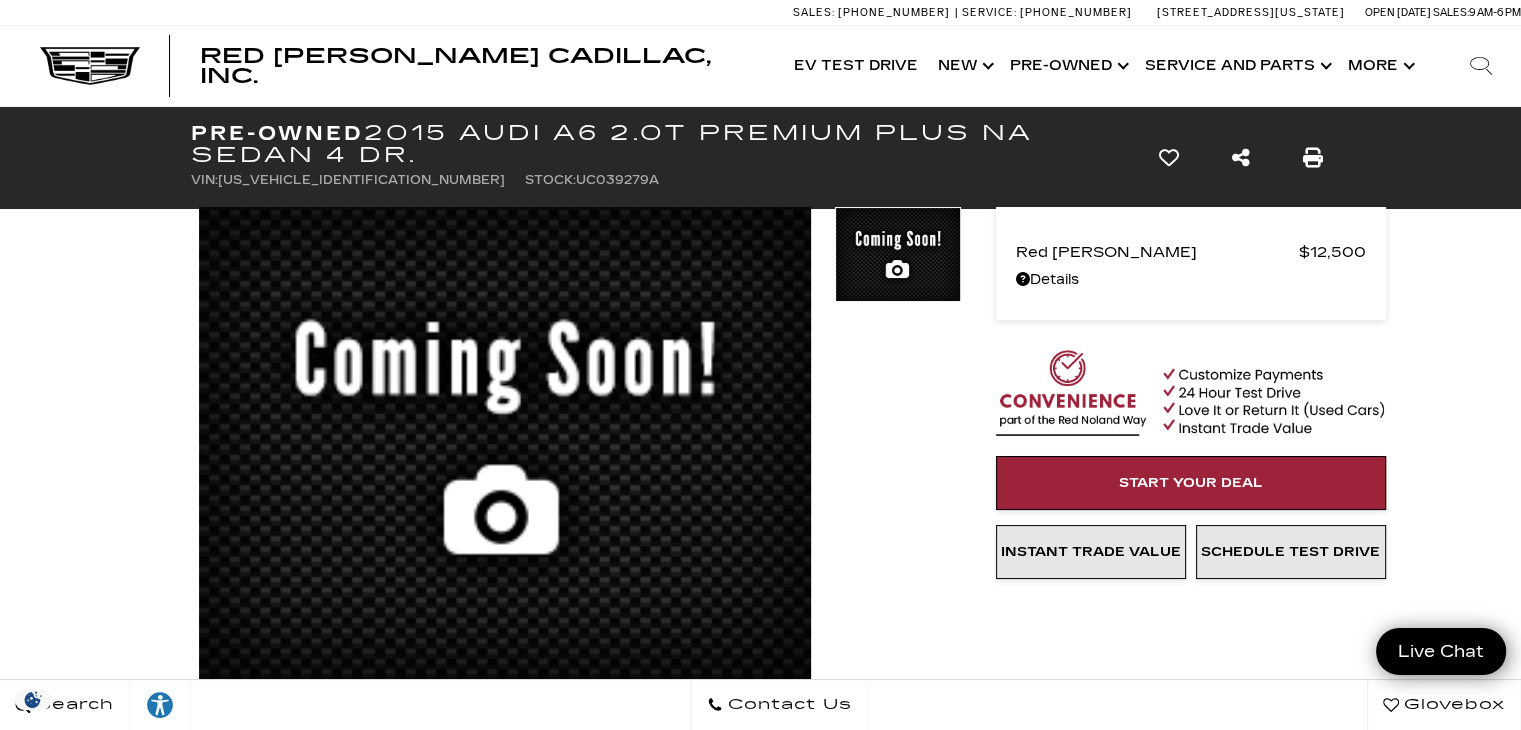 drag, startPoint x: 1525, startPoint y: 109, endPoint x: 1511, endPoint y: 72, distance: 39.56008 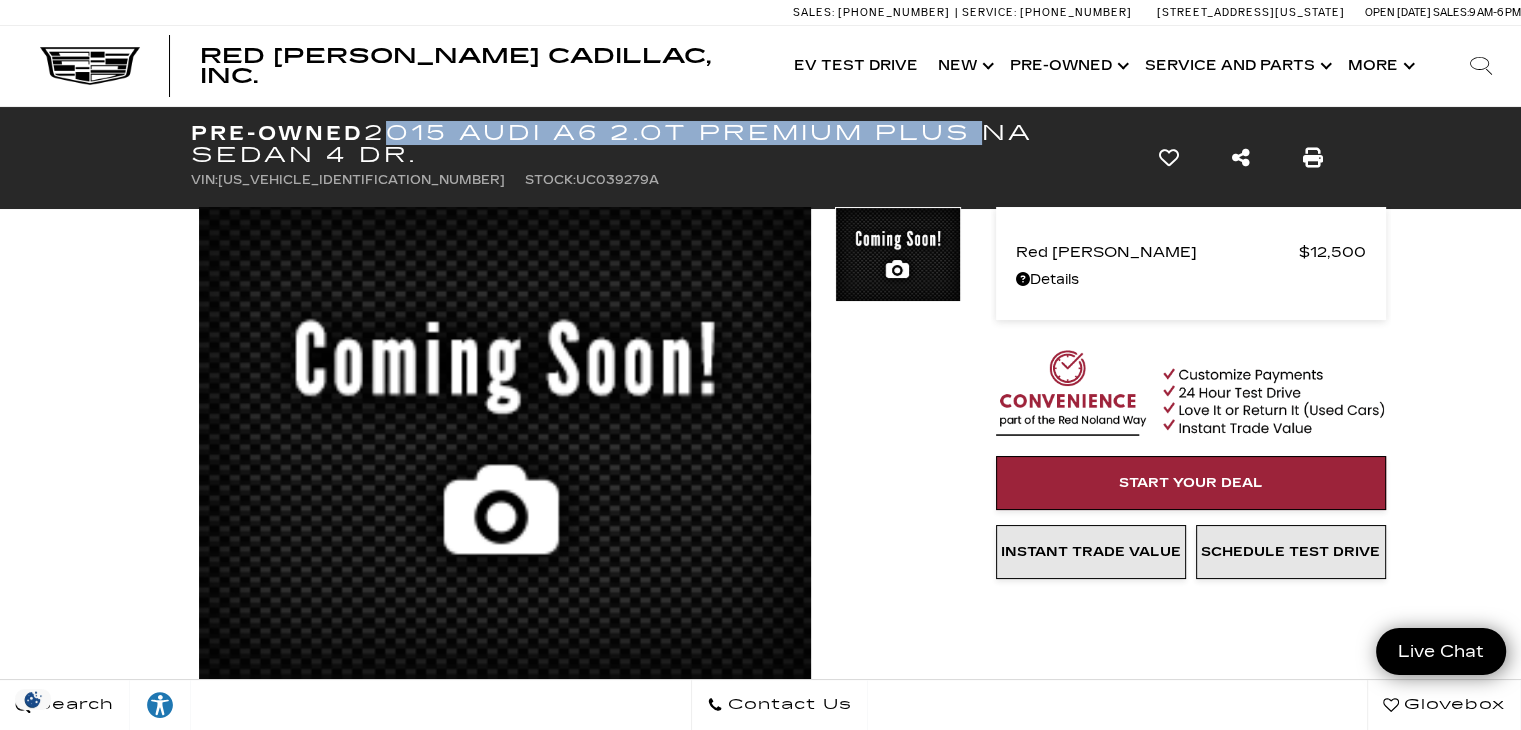 drag, startPoint x: 978, startPoint y: 135, endPoint x: 378, endPoint y: 128, distance: 600.04083 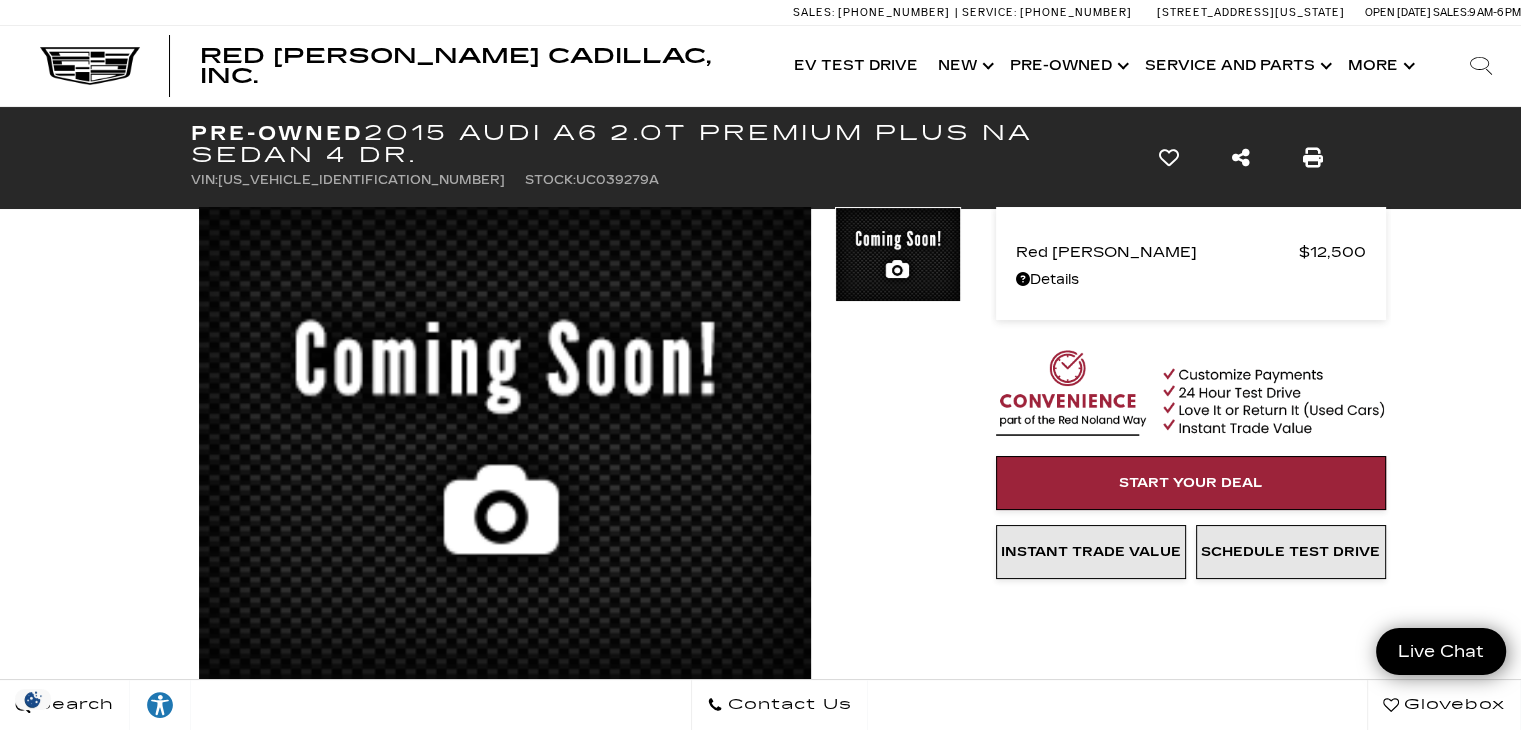 click on "Pre-Owned  2015 Audi A6 2.0T Premium Plus NA Sedan 4 Dr.
VIN:  WAUGFAFC2FN039279 Stock:  UC039279A
Save This Vehicle - Pre-Owned 2015 Audi A6 2.0T Premium Plus NA Sedan 4 Dr.
Share This Vehicle - Pre-Owned 2015 Audi A6 2.0T Premium Plus NA Sedan 4 Dr.
Print This Vehicle - Pre-Owned 2015 Audi A6 2.0T Premium Plus NA Sedan 4 Dr.
Share Vehicle
Pre-Owned 2015 Audi A6 2.0T Premium Plus NA Sedan 4 Dr.
VIN: WAUGFAFC2FN039279
Done" at bounding box center [760, 1617] 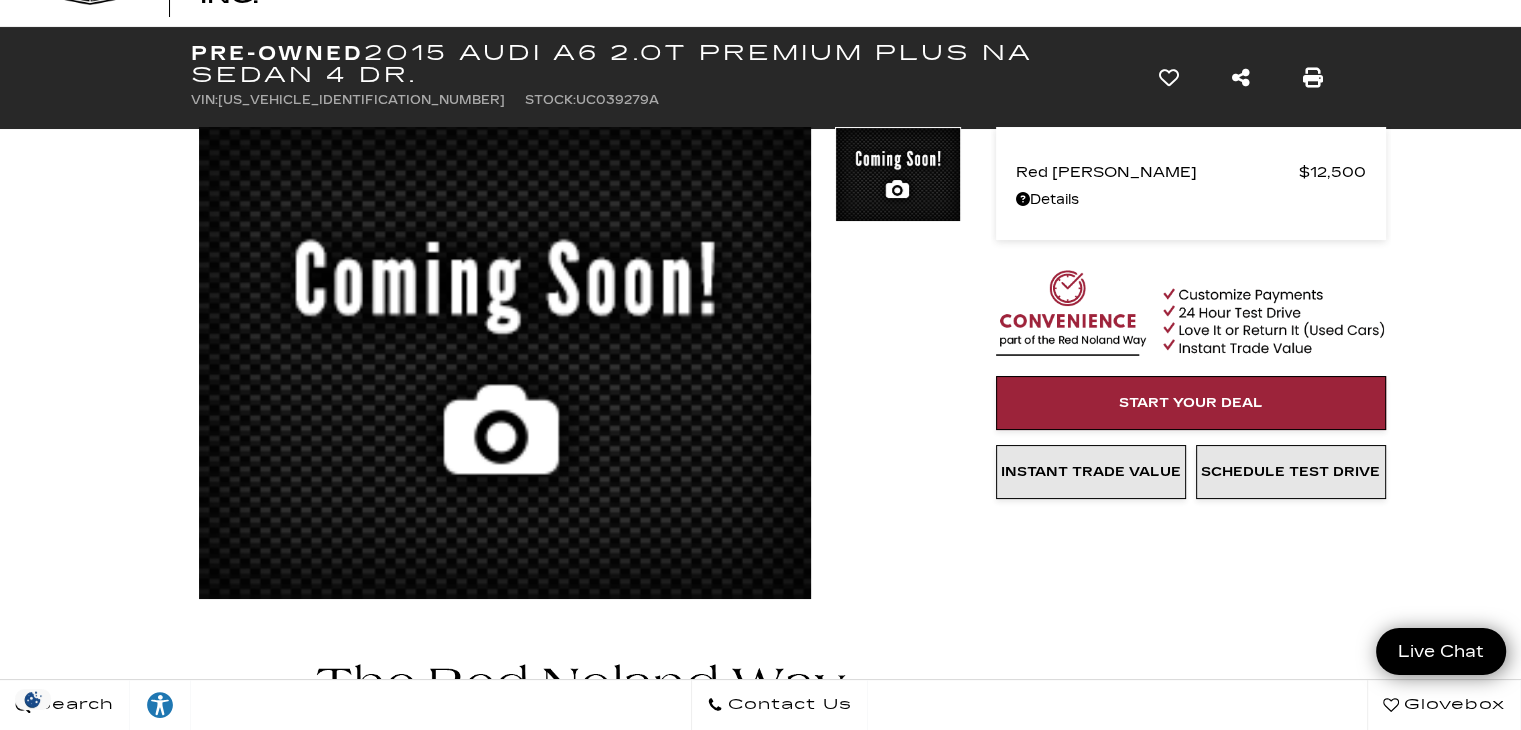 scroll, scrollTop: 0, scrollLeft: 0, axis: both 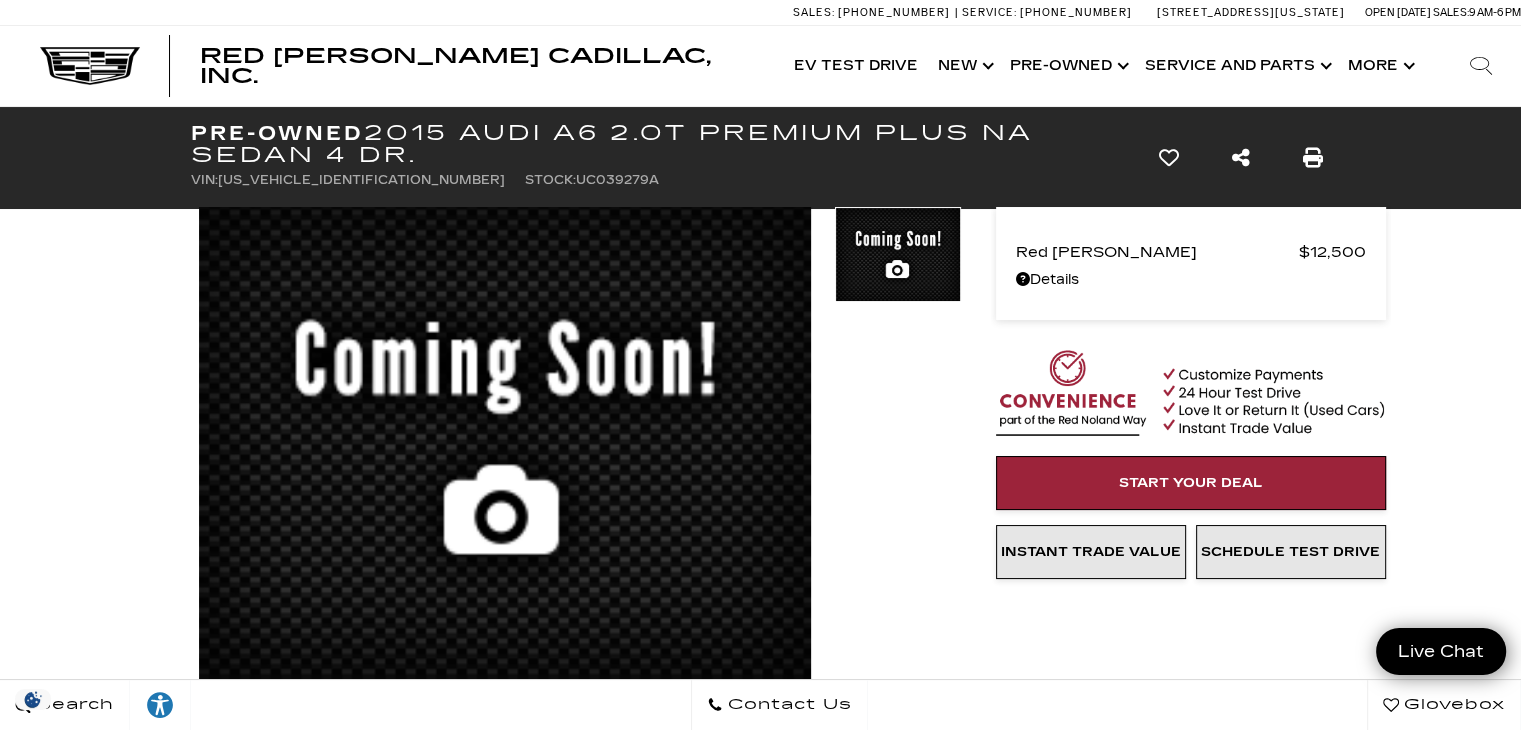 click on "Pre-Owned  2015 Audi A6 2.0T Premium Plus NA Sedan 4 Dr.
VIN:  WAUGFAFC2FN039279 Stock:  UC039279A
Save This Vehicle - Pre-Owned 2015 Audi A6 2.0T Premium Plus NA Sedan 4 Dr.
Share This Vehicle - Pre-Owned 2015 Audi A6 2.0T Premium Plus NA Sedan 4 Dr.
Print This Vehicle - Pre-Owned 2015 Audi A6 2.0T Premium Plus NA Sedan 4 Dr.
Share Vehicle
Pre-Owned 2015 Audi A6 2.0T Premium Plus NA Sedan 4 Dr.
VIN: WAUGFAFC2FN039279
Done" at bounding box center [760, 1617] 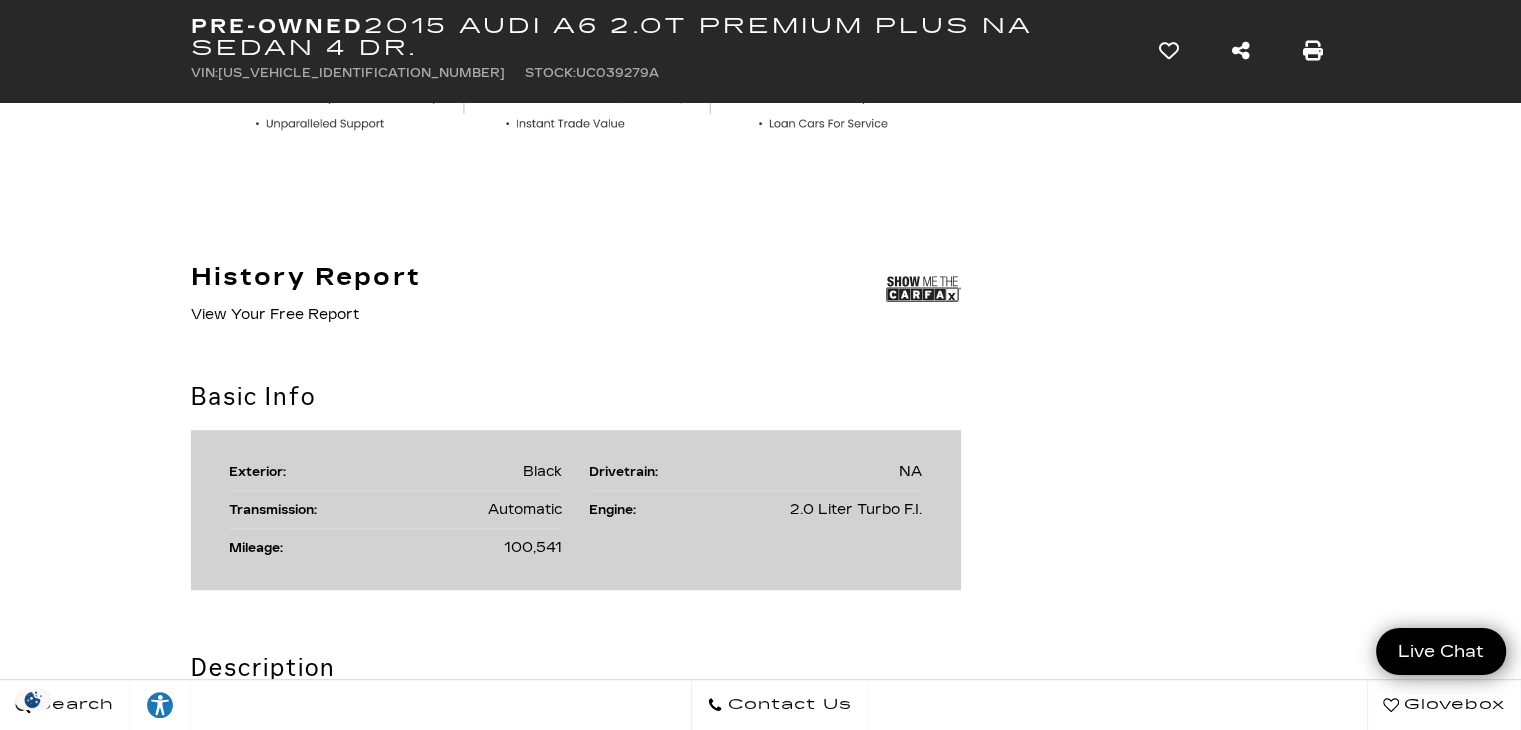 scroll, scrollTop: 960, scrollLeft: 0, axis: vertical 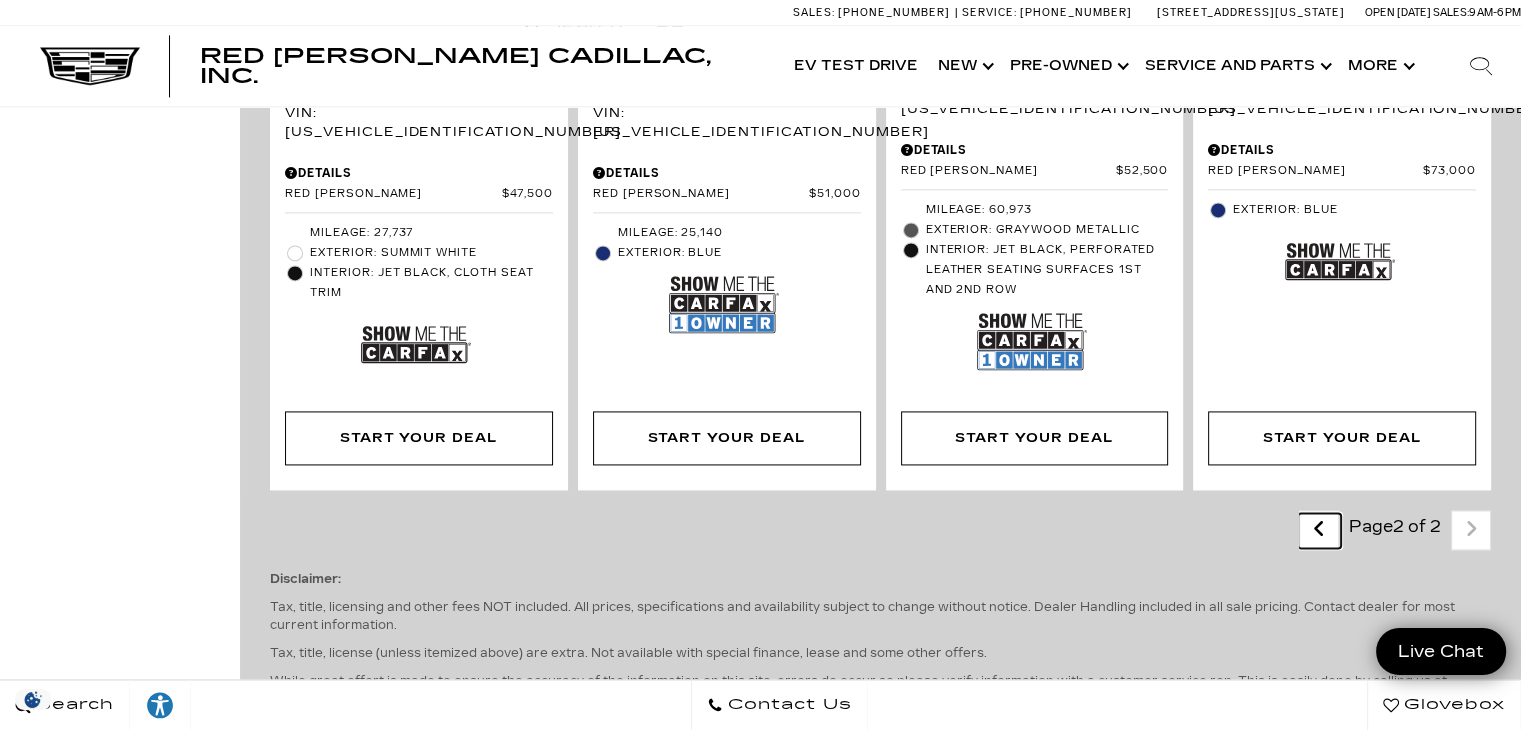 click on "Last  - Page" at bounding box center [1319, 530] 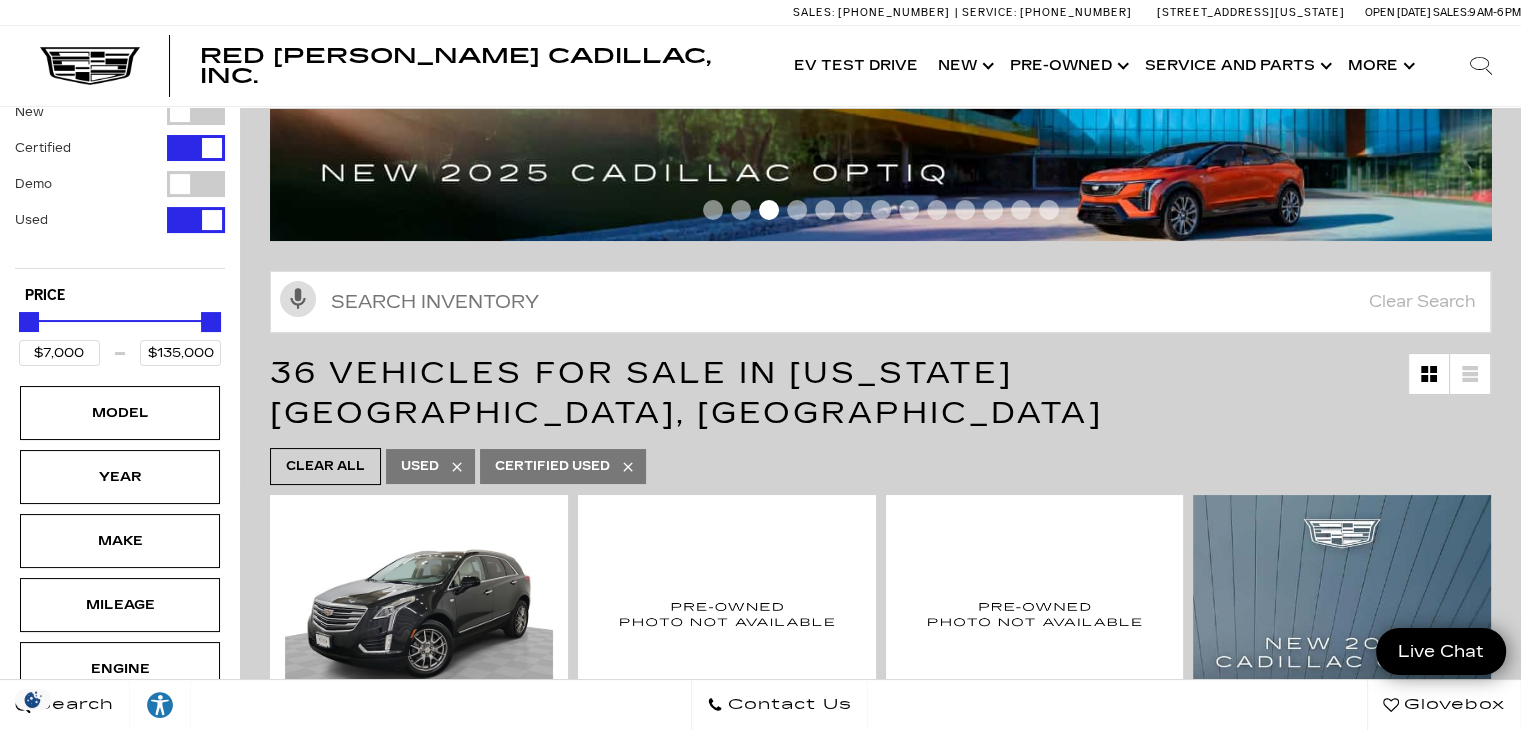 scroll, scrollTop: 0, scrollLeft: 0, axis: both 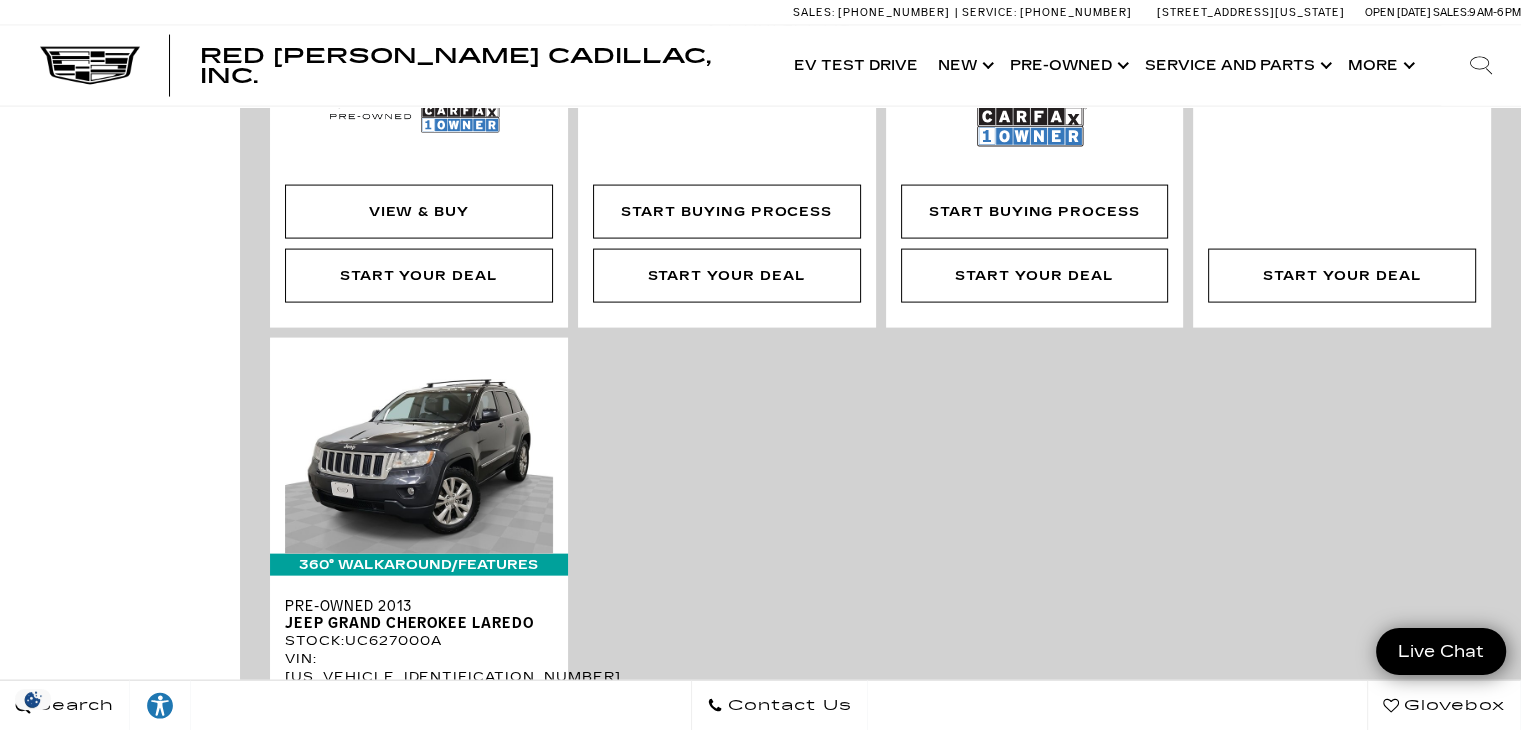 click on "360° WalkAround/Features Pre-Owned 2017 Cadillac XT5 Premium Luxury AWD Stock :  UC225412A VIN:  1GYKNERSXHZ225412  Details
Red Noland Price
$19,500
Disclaimer:
Tax, title, licensing and other fees NOT included. All prices, specifications and availability subject to change without notice. Dealer Handling included in all sale pricing. Contact dealer for most current information.
Tax, title, license (unless itemized above) are extra. Not available with special finance, lease and some other offers.
While great effort is made to ensure the accuracy of the information on this site, errors do occur so please verify information with a customer service rep. This is easily done by calling us at (719) 896-2743 or by visiting us at the dealership.
**With approved credit. Terms may vary. Monthly payments are only estimates derived from the vehicle price with a 72 month term, 5.9% interest and 20% downpayment.
Mileage: 74,075 Exterior: Stellar Black Metallic Start Buying Process Stock :" at bounding box center (880, -1358) 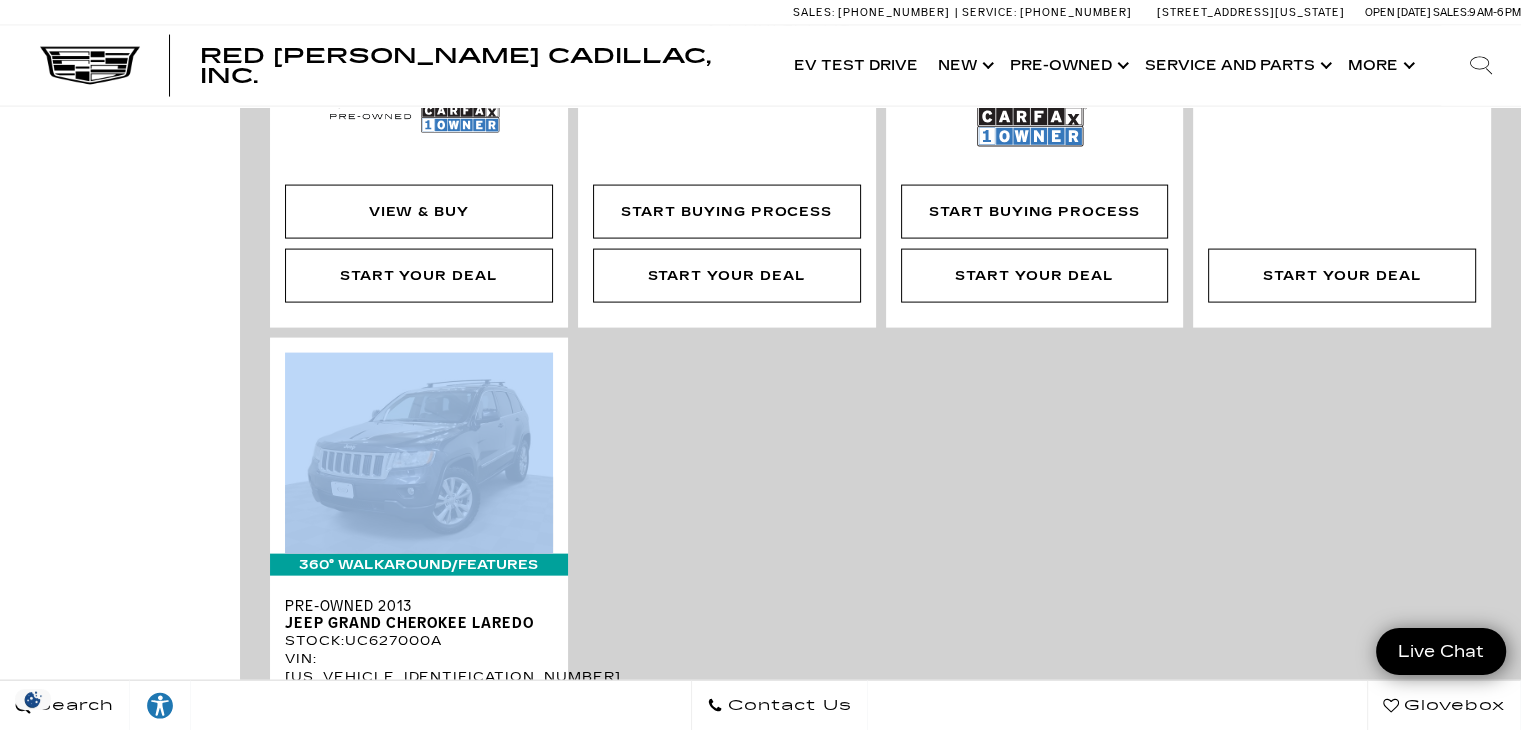 click on "360° WalkAround/Features Pre-Owned 2017 Cadillac XT5 Premium Luxury AWD Stock :  UC225412A VIN:  1GYKNERSXHZ225412  Details
Red Noland Price
$19,500
Disclaimer:
Tax, title, licensing and other fees NOT included. All prices, specifications and availability subject to change without notice. Dealer Handling included in all sale pricing. Contact dealer for most current information.
Tax, title, license (unless itemized above) are extra. Not available with special finance, lease and some other offers.
While great effort is made to ensure the accuracy of the information on this site, errors do occur so please verify information with a customer service rep. This is easily done by calling us at (719) 896-2743 or by visiting us at the dealership.
**With approved credit. Terms may vary. Monthly payments are only estimates derived from the vehicle price with a 72 month term, 5.9% interest and 20% downpayment.
Mileage: 74,075 Exterior: Stellar Black Metallic Start Buying Process Stock :" at bounding box center [880, -1358] 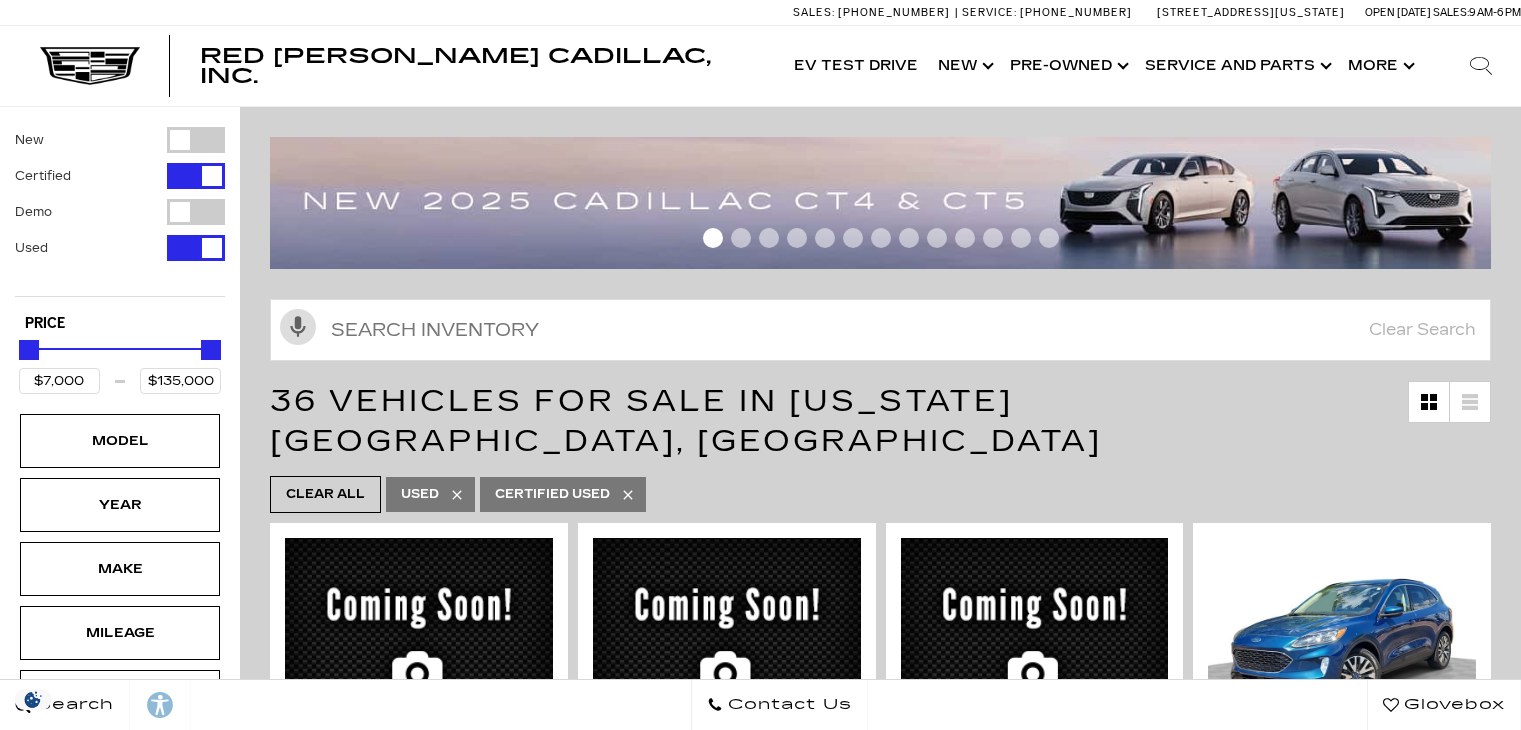 scroll, scrollTop: 0, scrollLeft: 0, axis: both 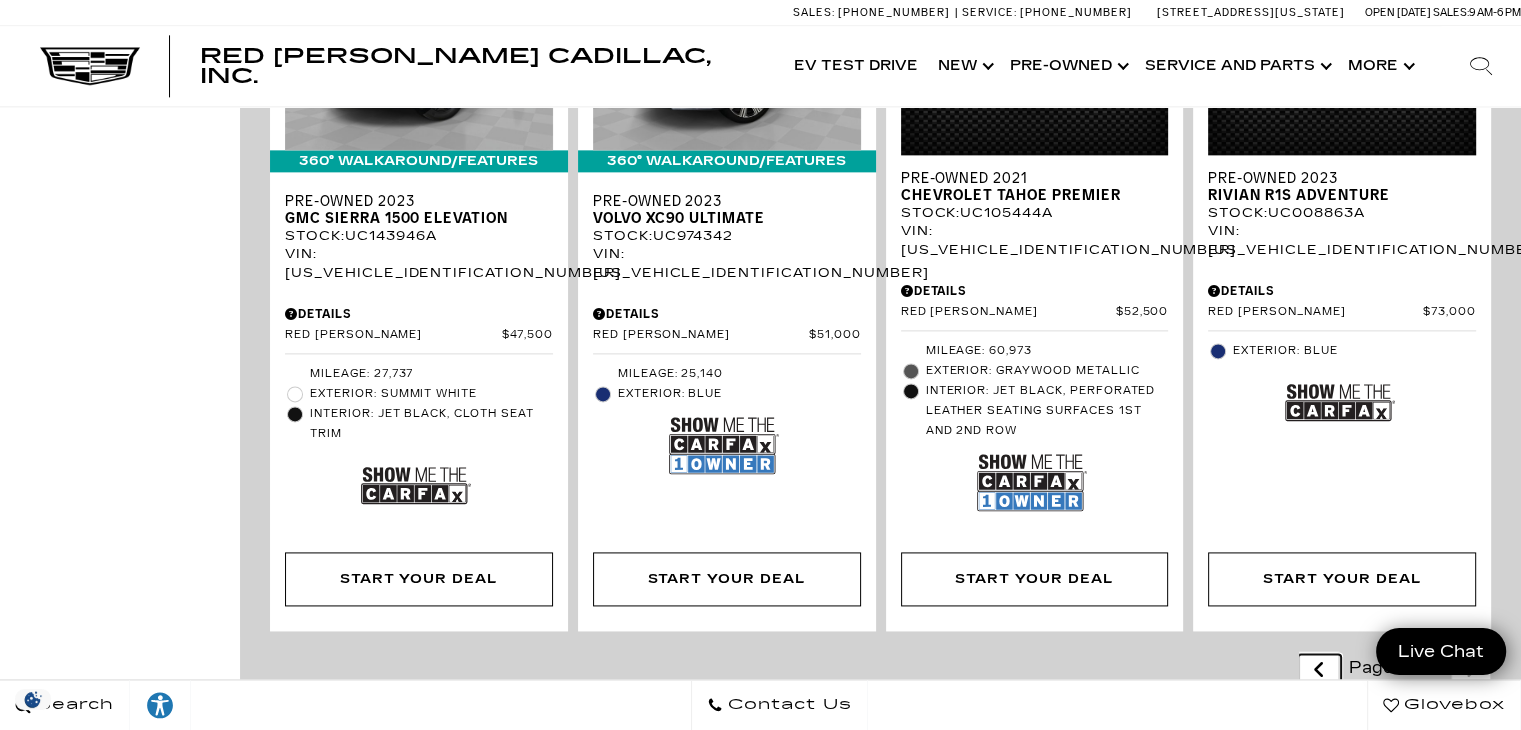 click at bounding box center [1319, 670] 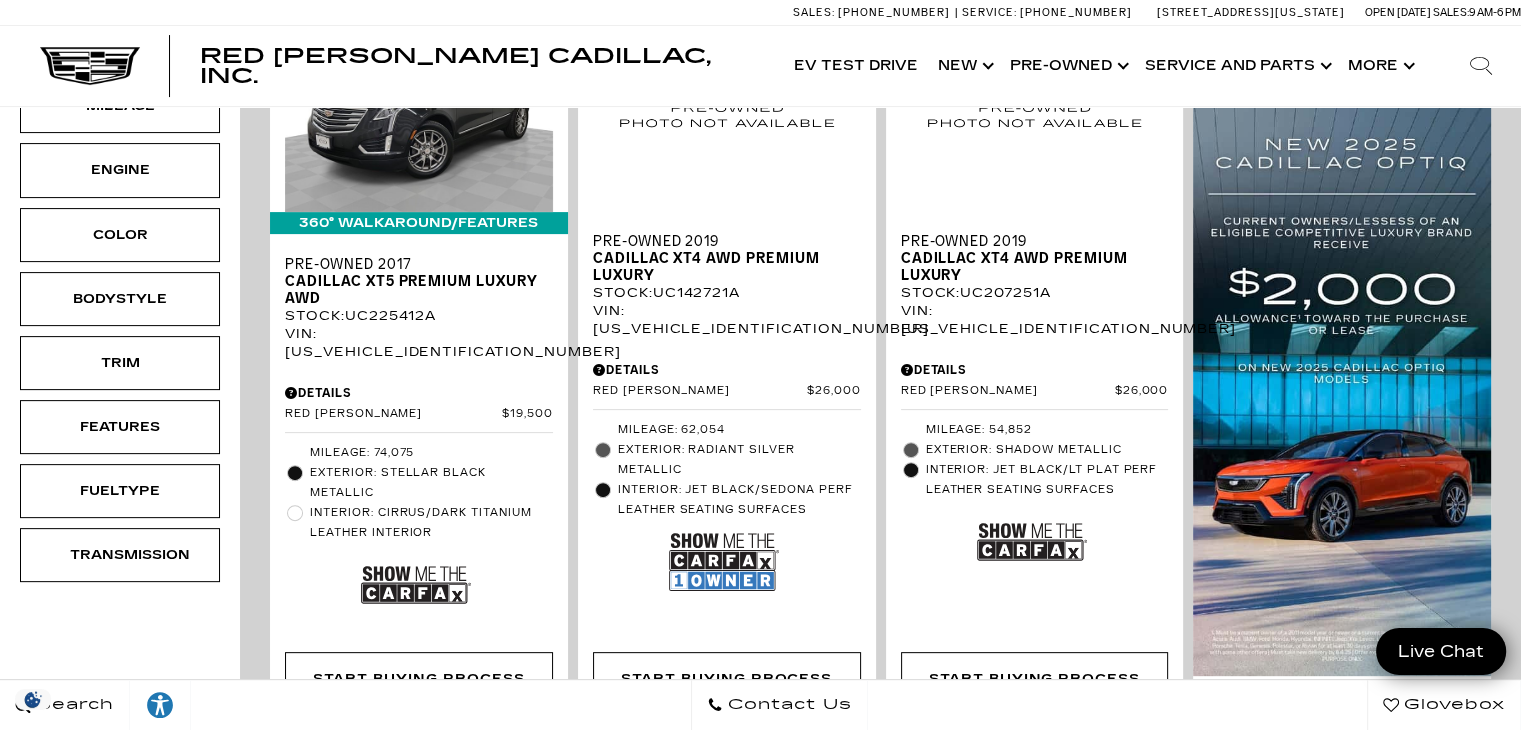scroll, scrollTop: 0, scrollLeft: 0, axis: both 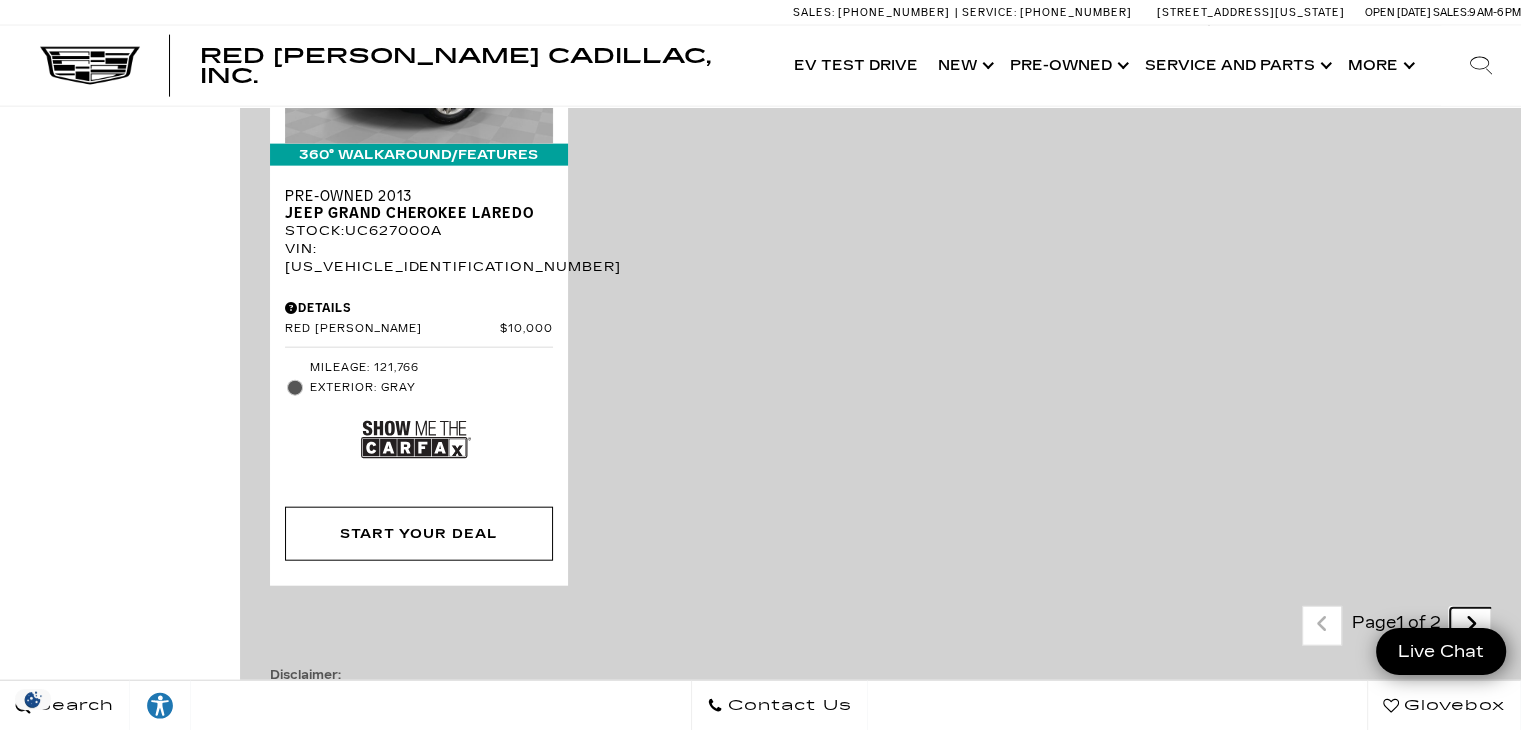 click at bounding box center (1471, 624) 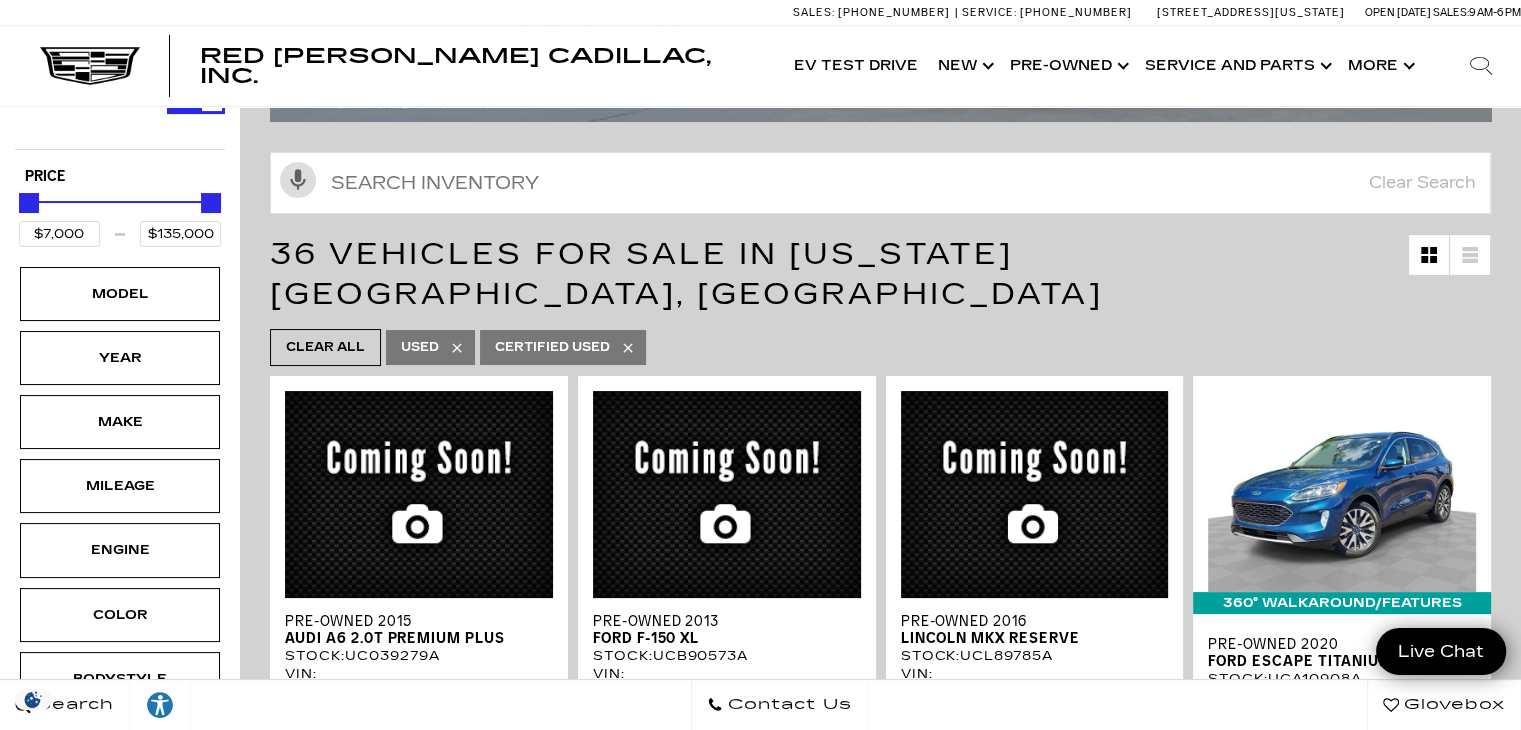 scroll, scrollTop: 0, scrollLeft: 0, axis: both 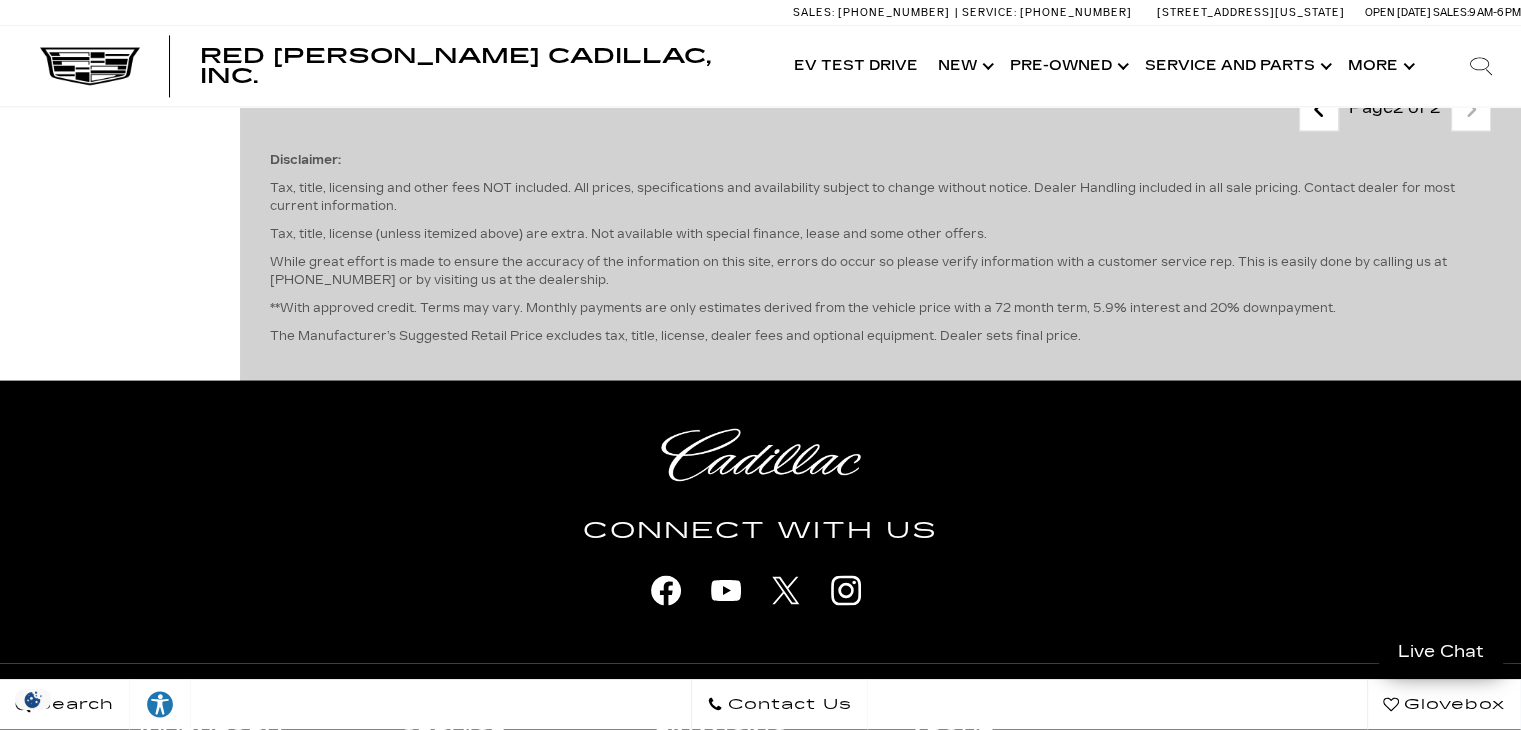 click on "Inventory" at bounding box center [254, 748] 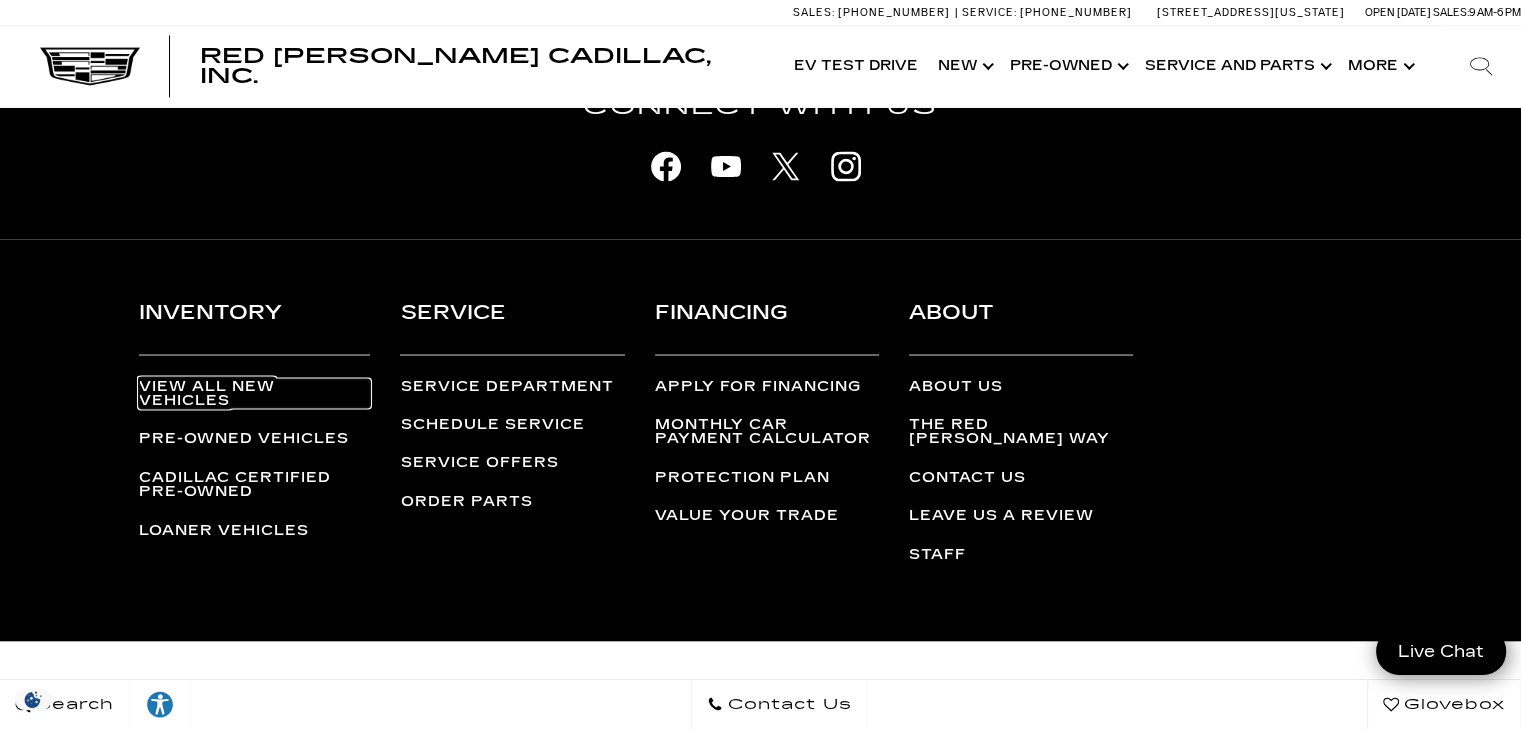 click on "View All New Vehicles" at bounding box center [254, 393] 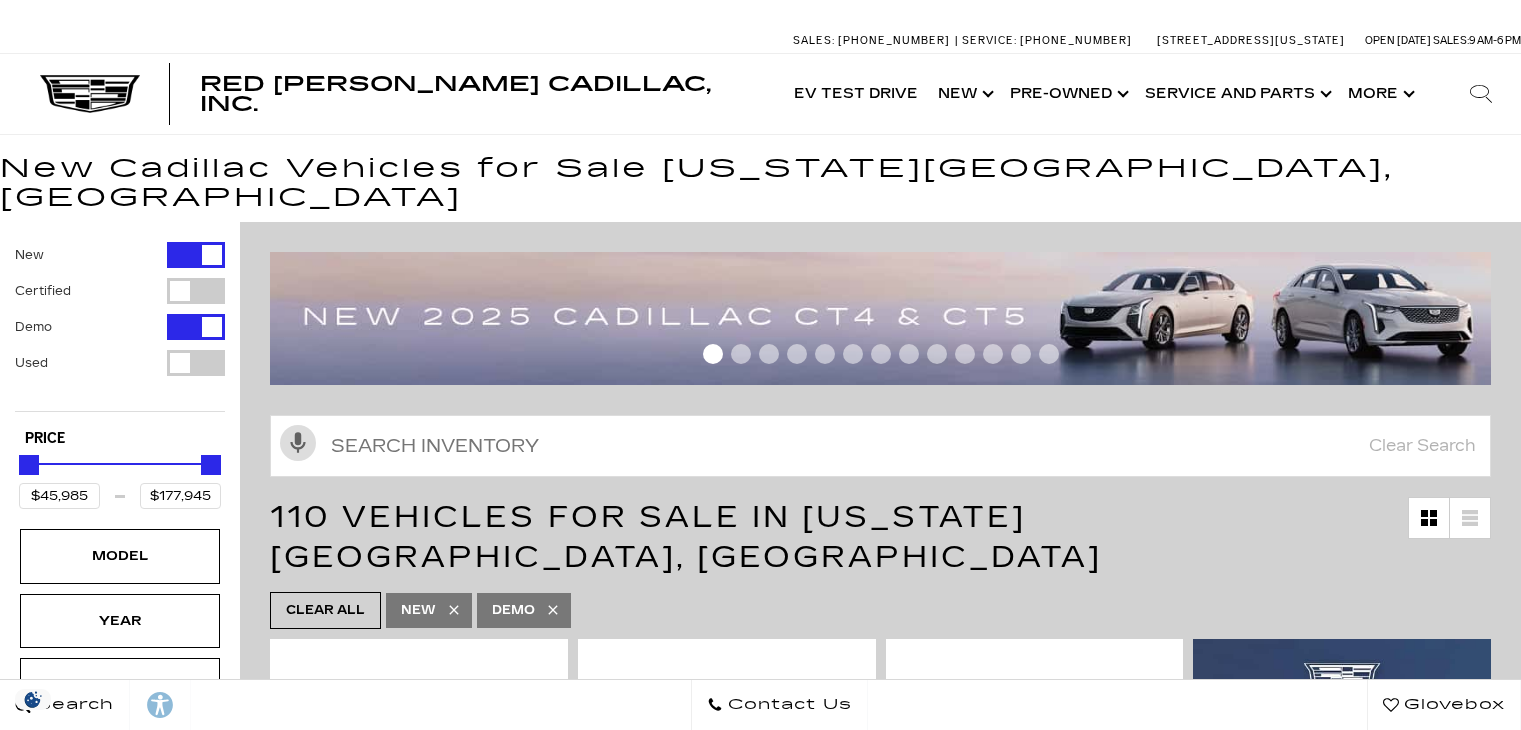 scroll, scrollTop: 0, scrollLeft: 0, axis: both 